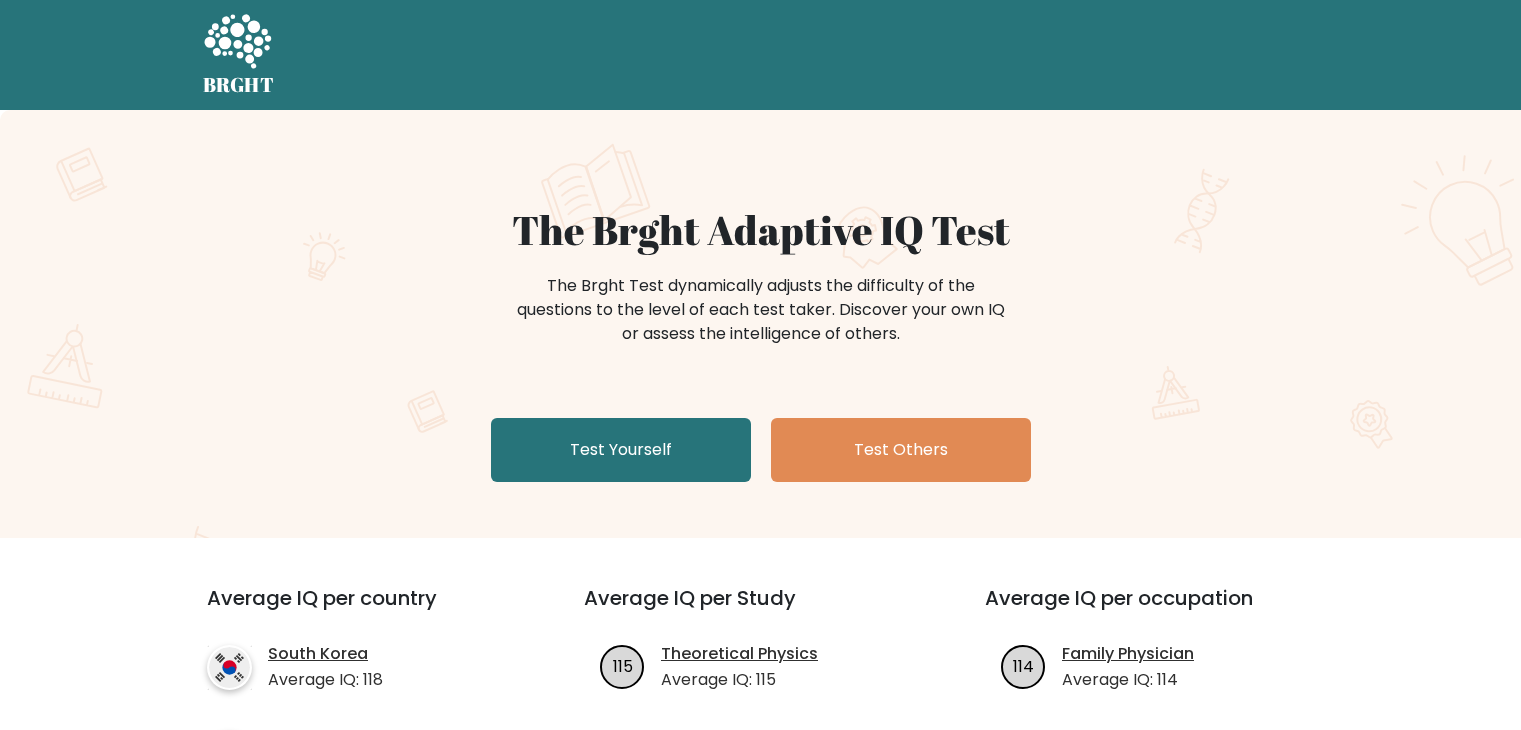 scroll, scrollTop: 0, scrollLeft: 0, axis: both 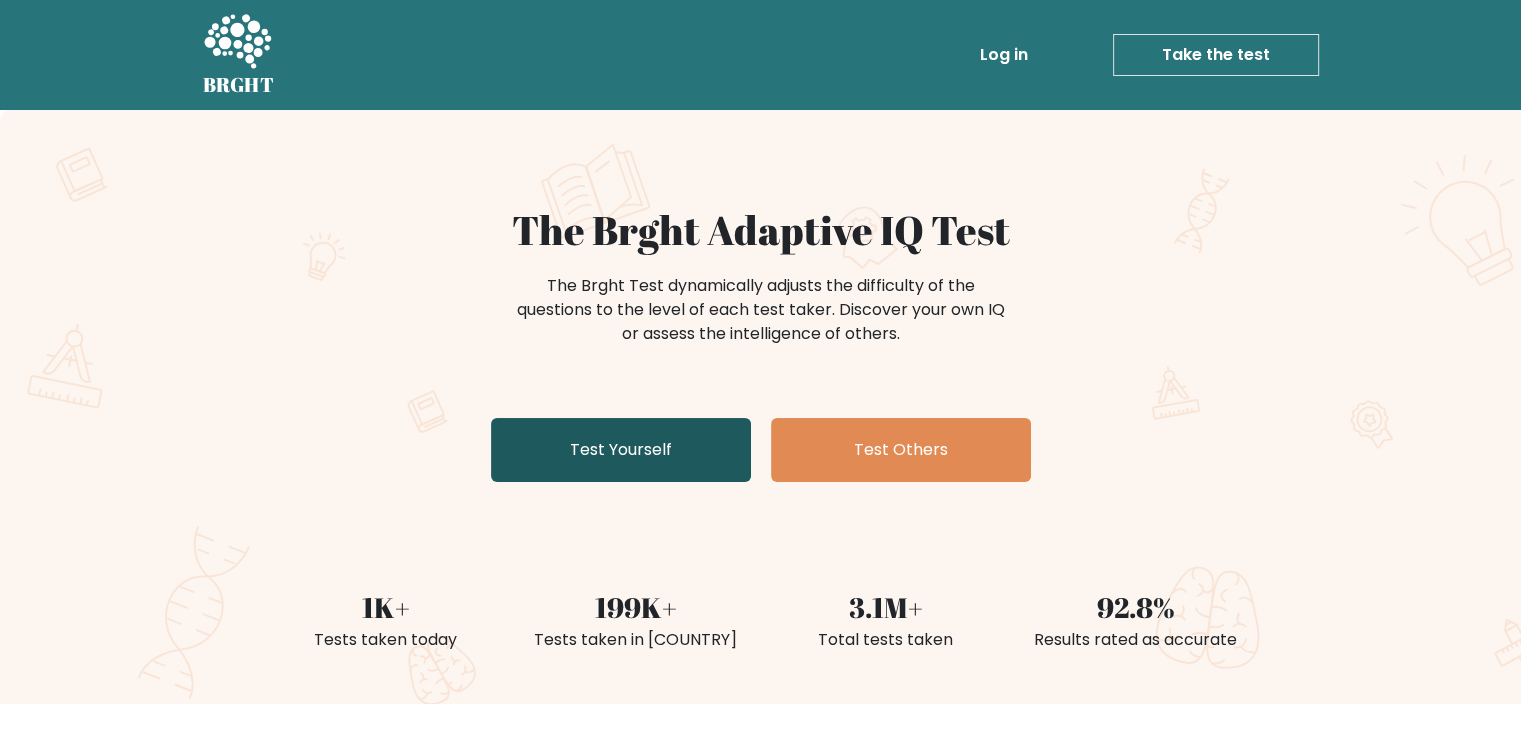 click on "Test Yourself" at bounding box center [621, 450] 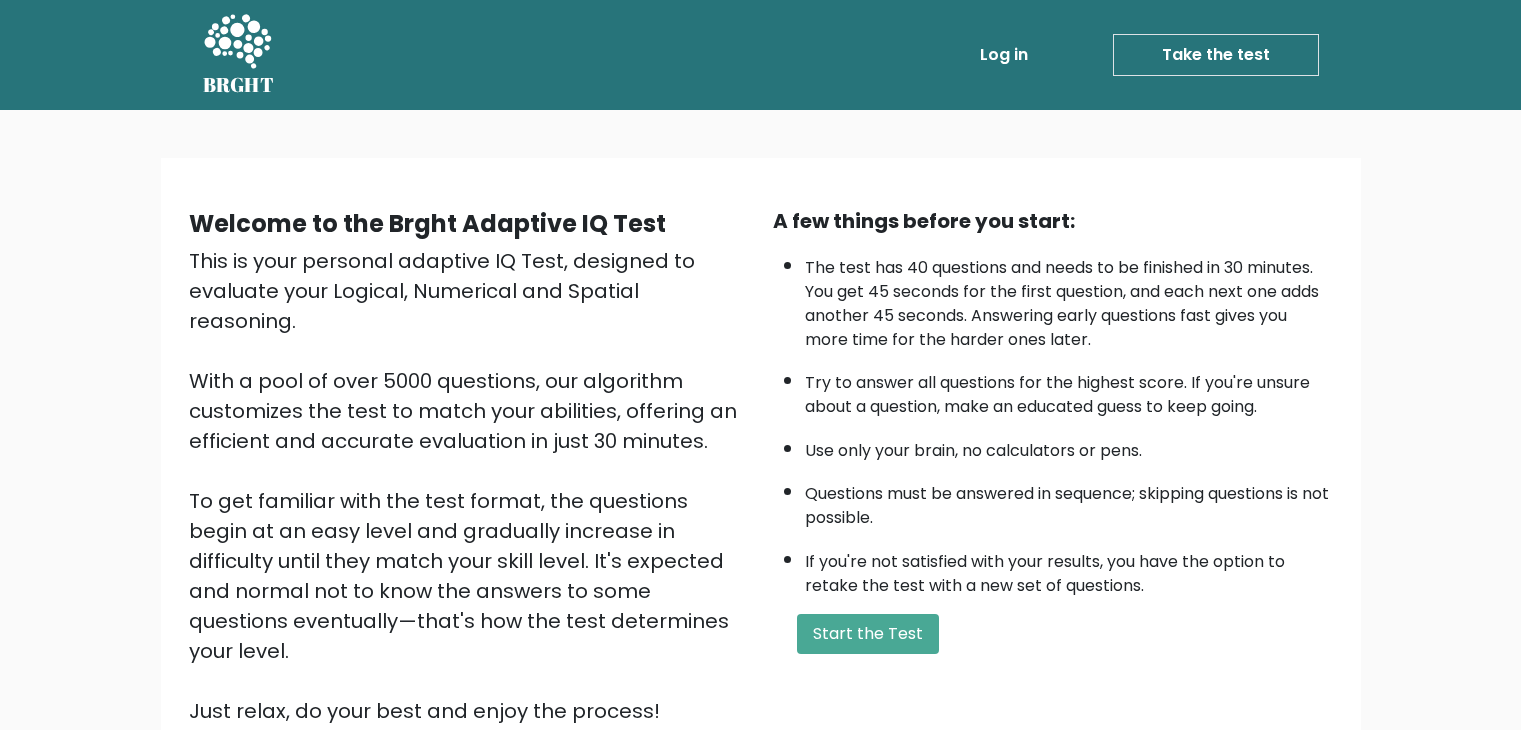 scroll, scrollTop: 0, scrollLeft: 0, axis: both 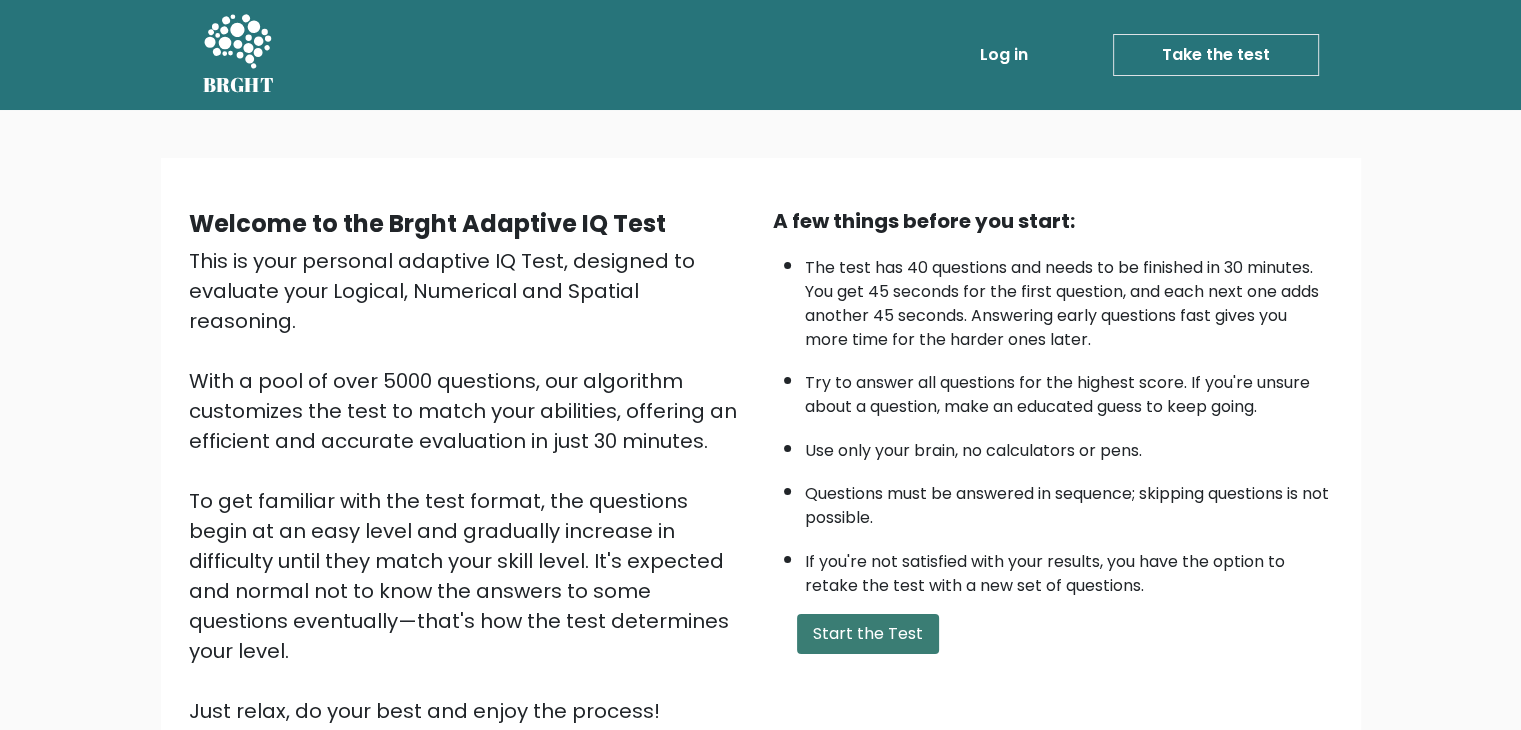 click on "Start the Test" at bounding box center [868, 634] 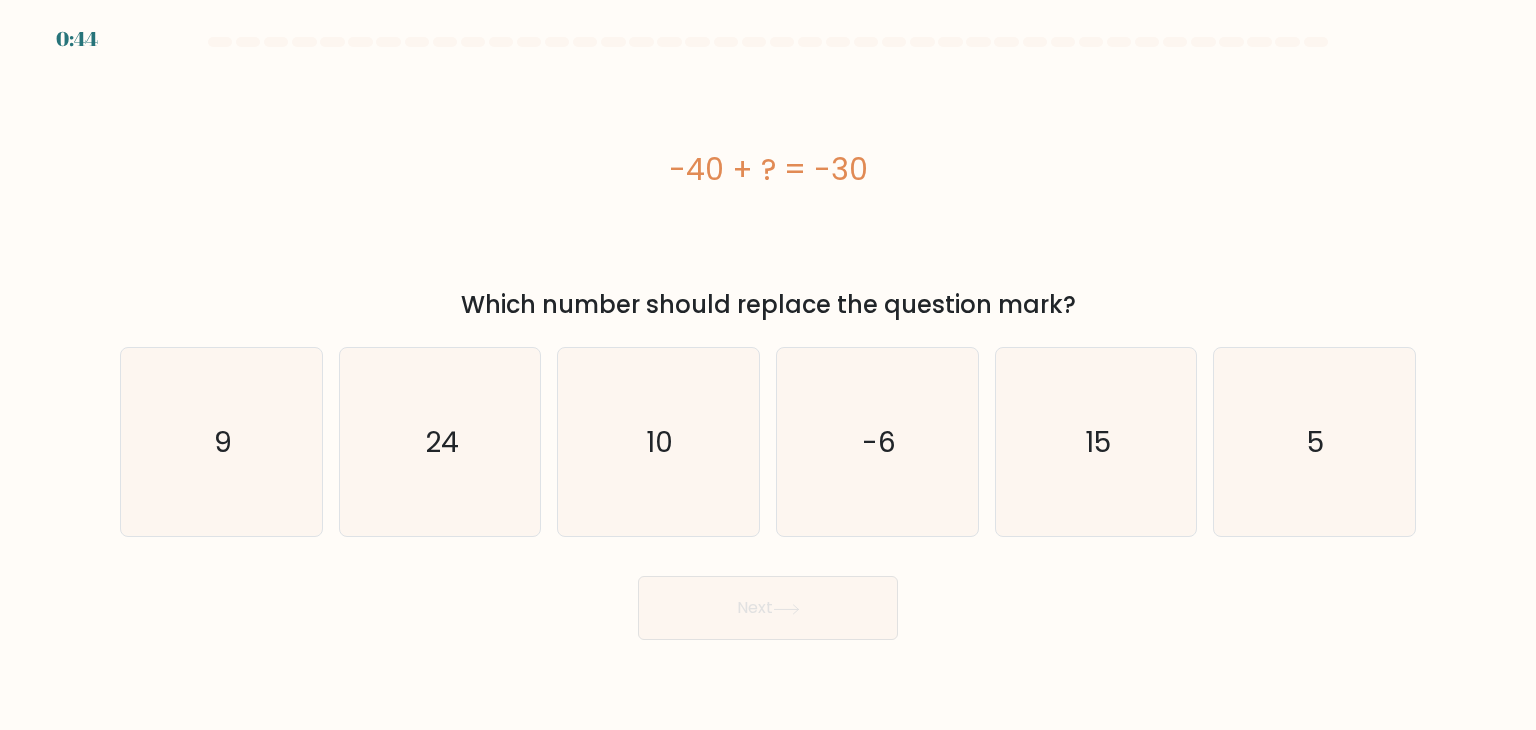 scroll, scrollTop: 0, scrollLeft: 0, axis: both 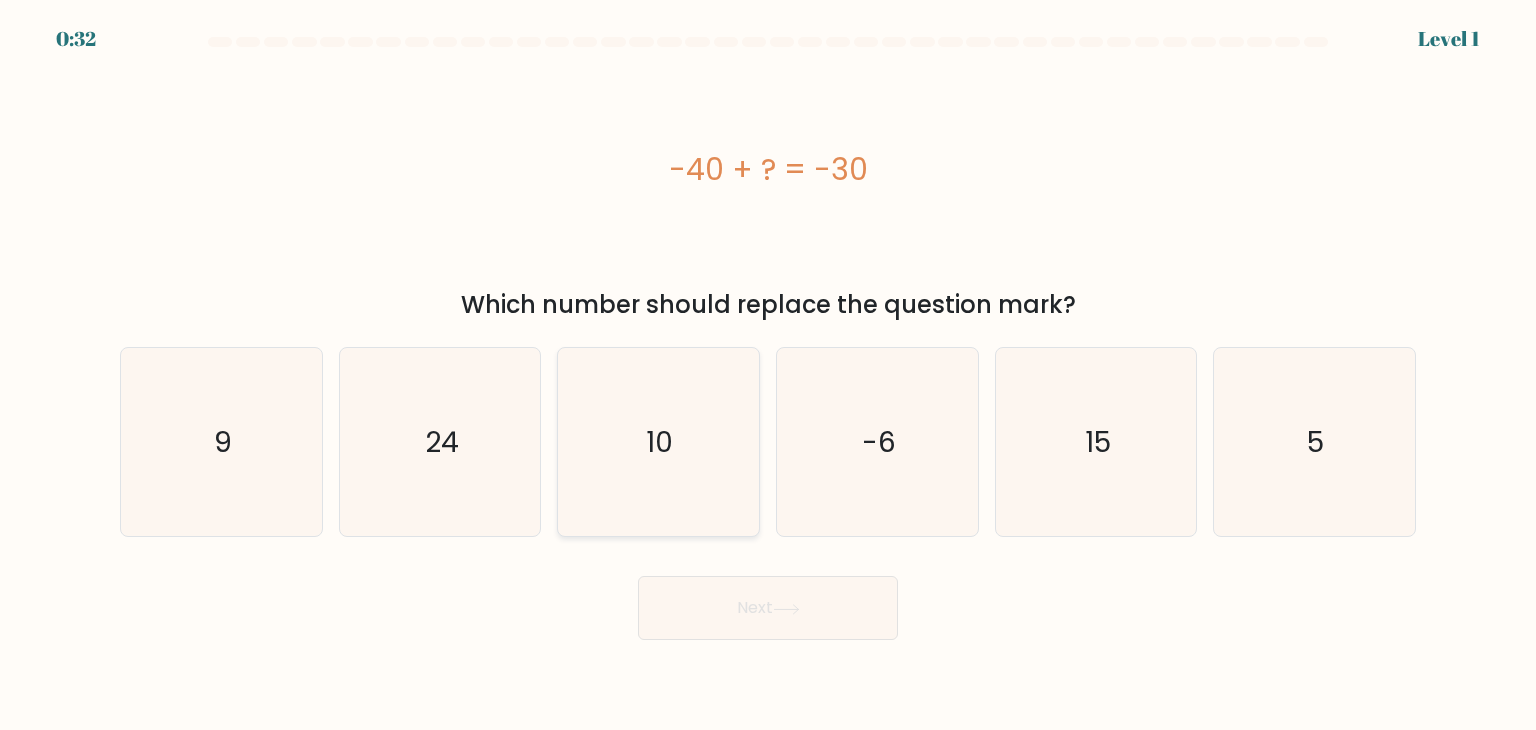 click on "10" 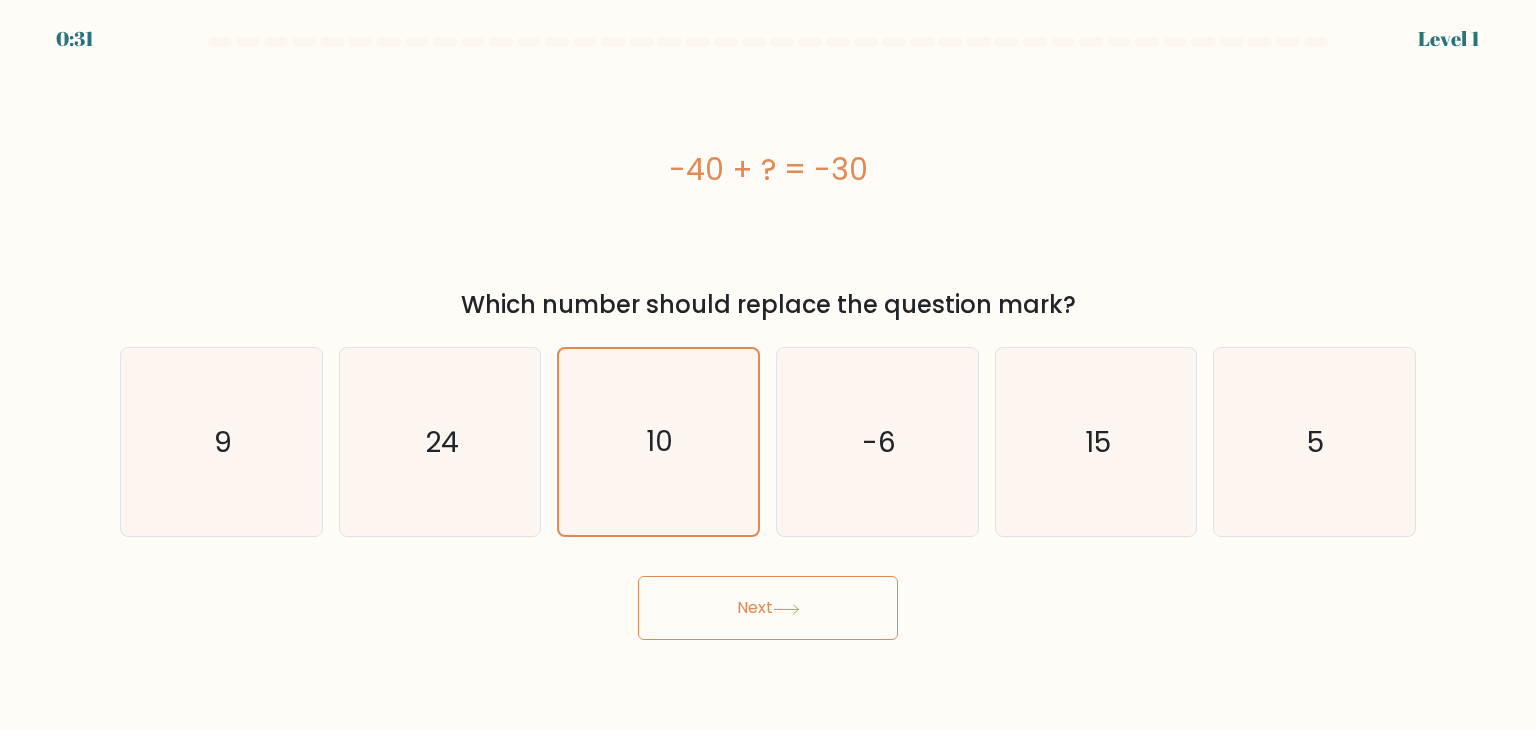 click on "Next" at bounding box center (768, 608) 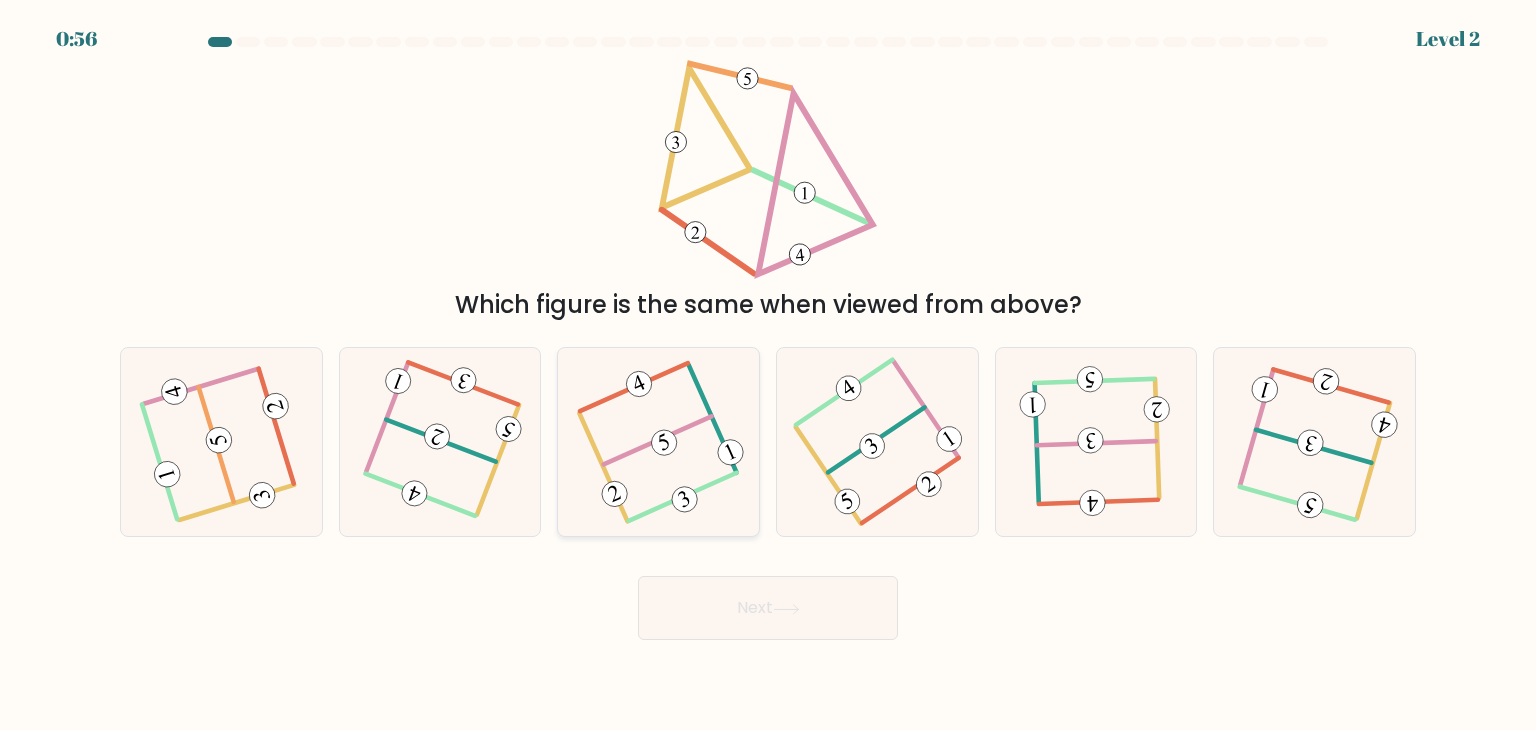 click 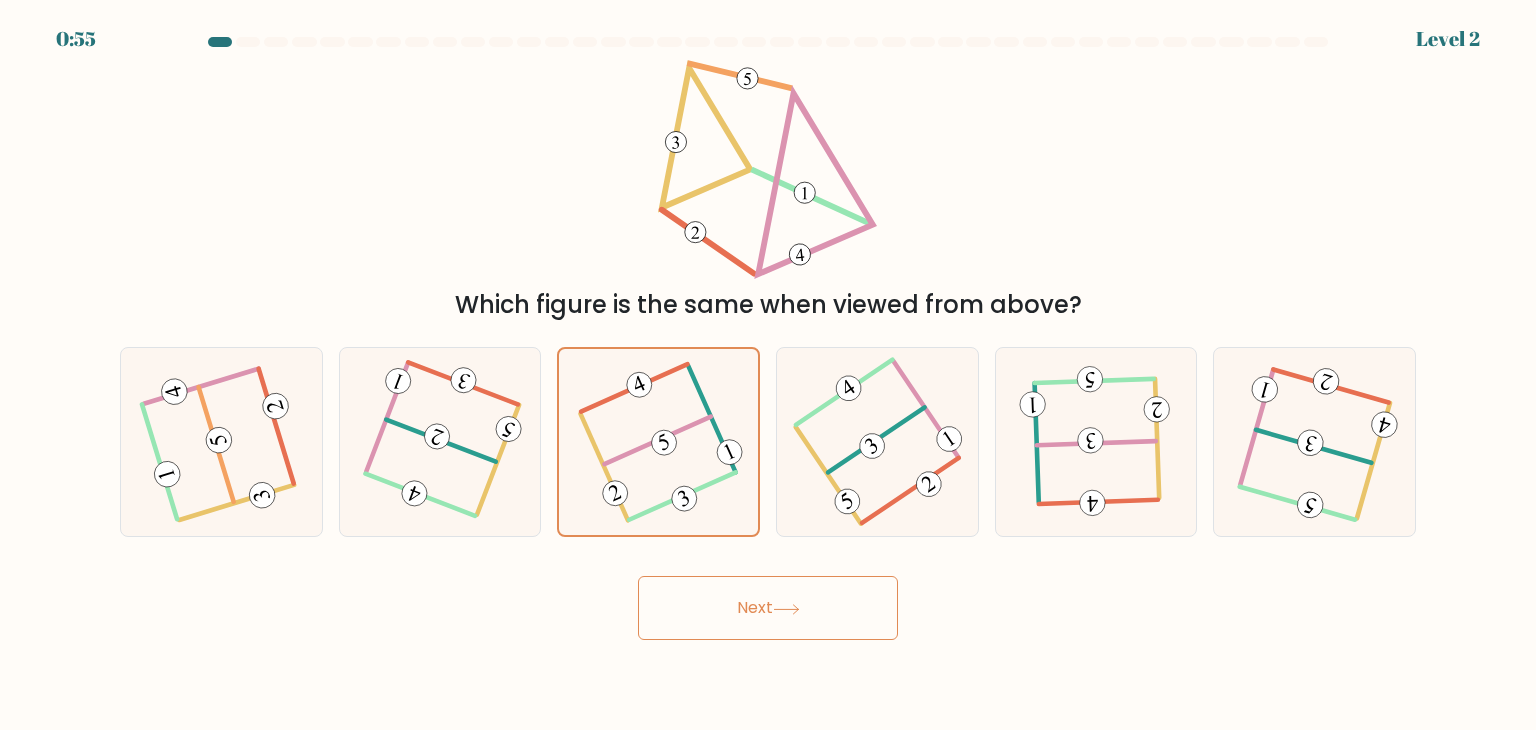 click on "Next" at bounding box center [768, 608] 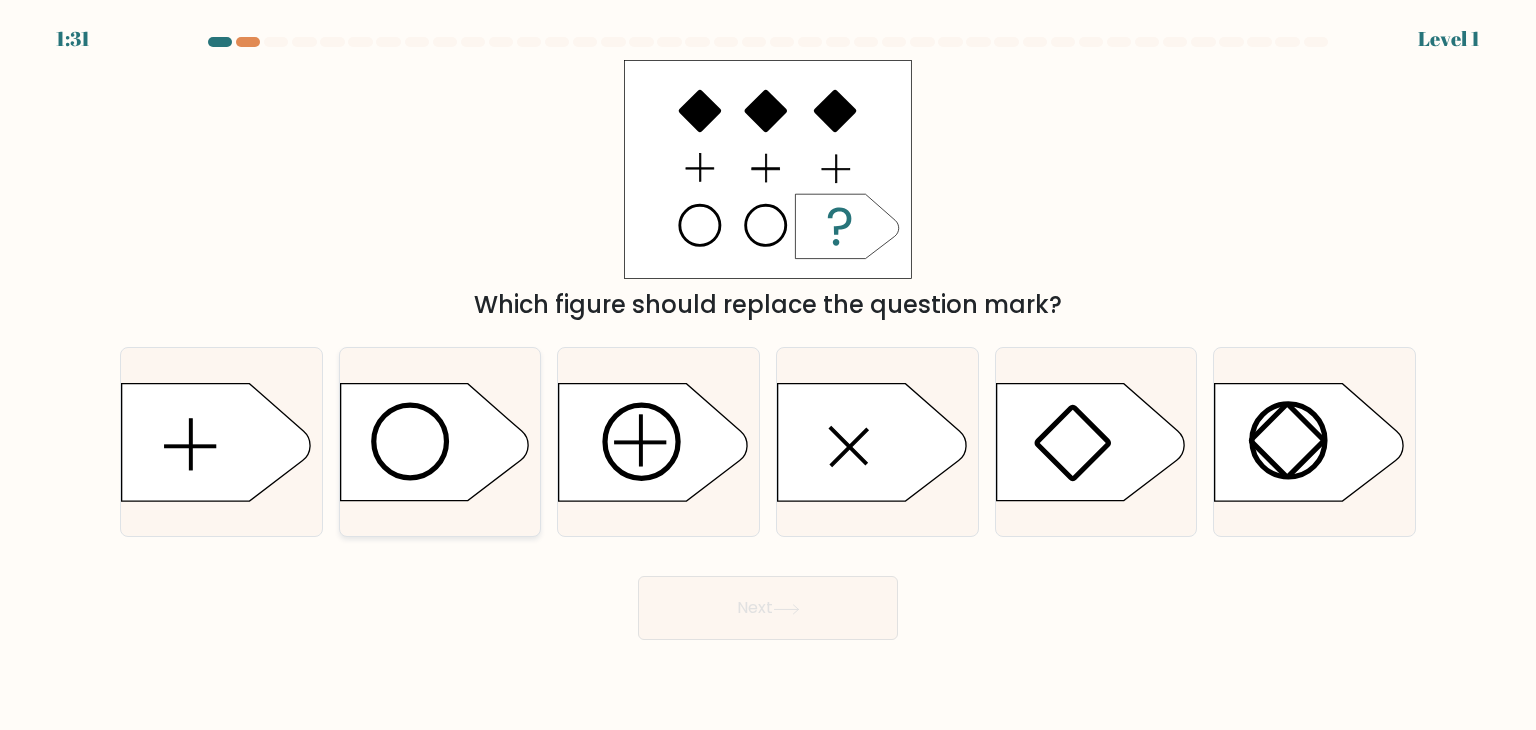 click 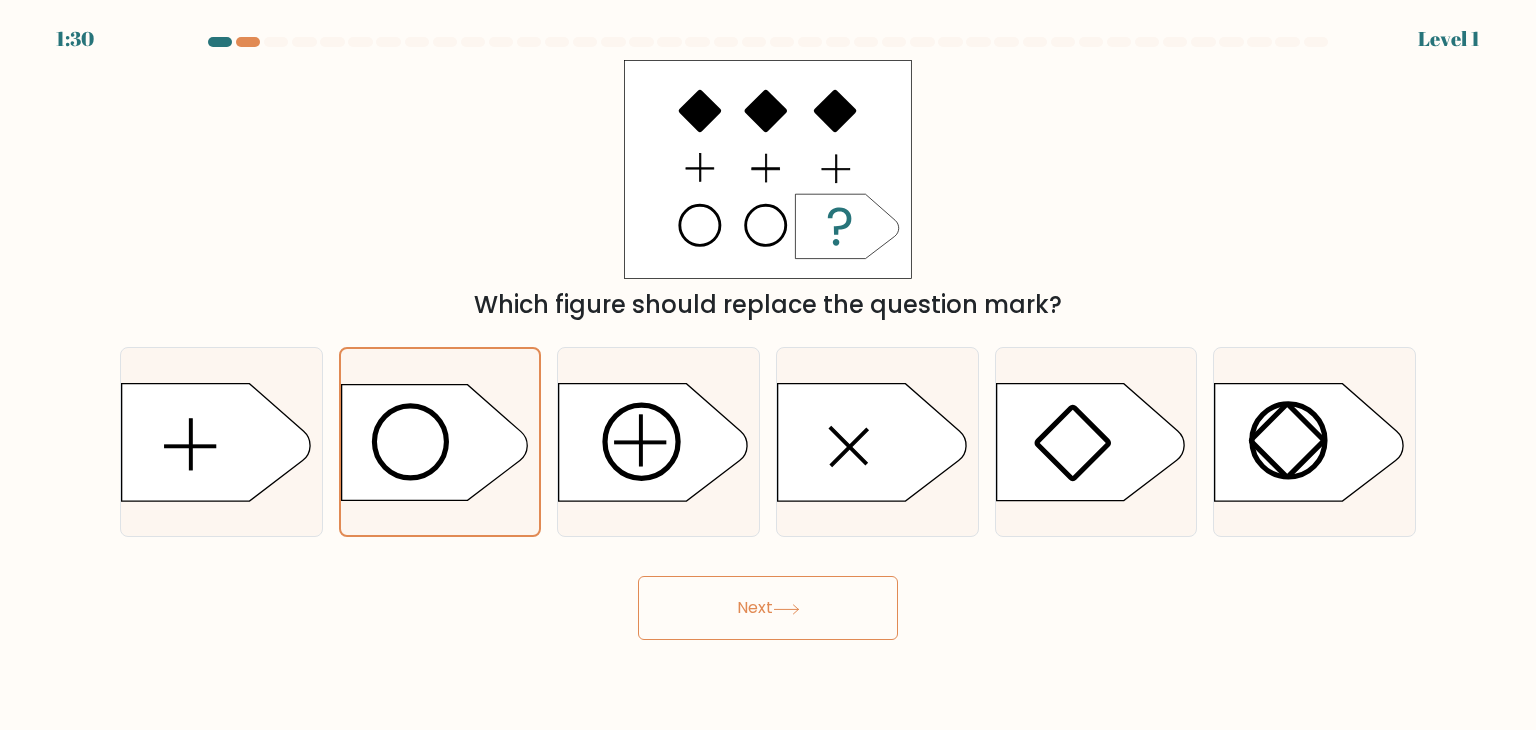 click on "Next" at bounding box center (768, 608) 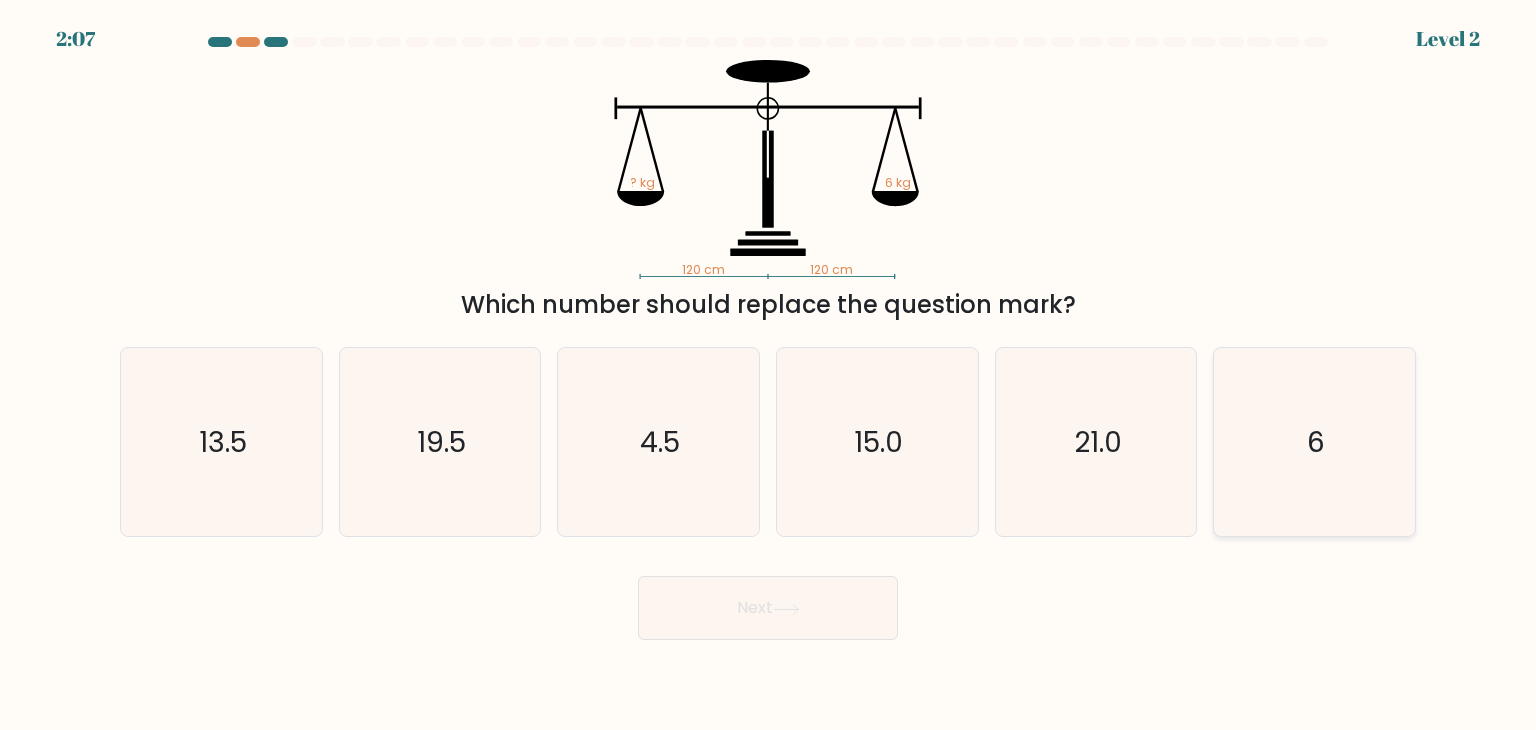 click on "6" 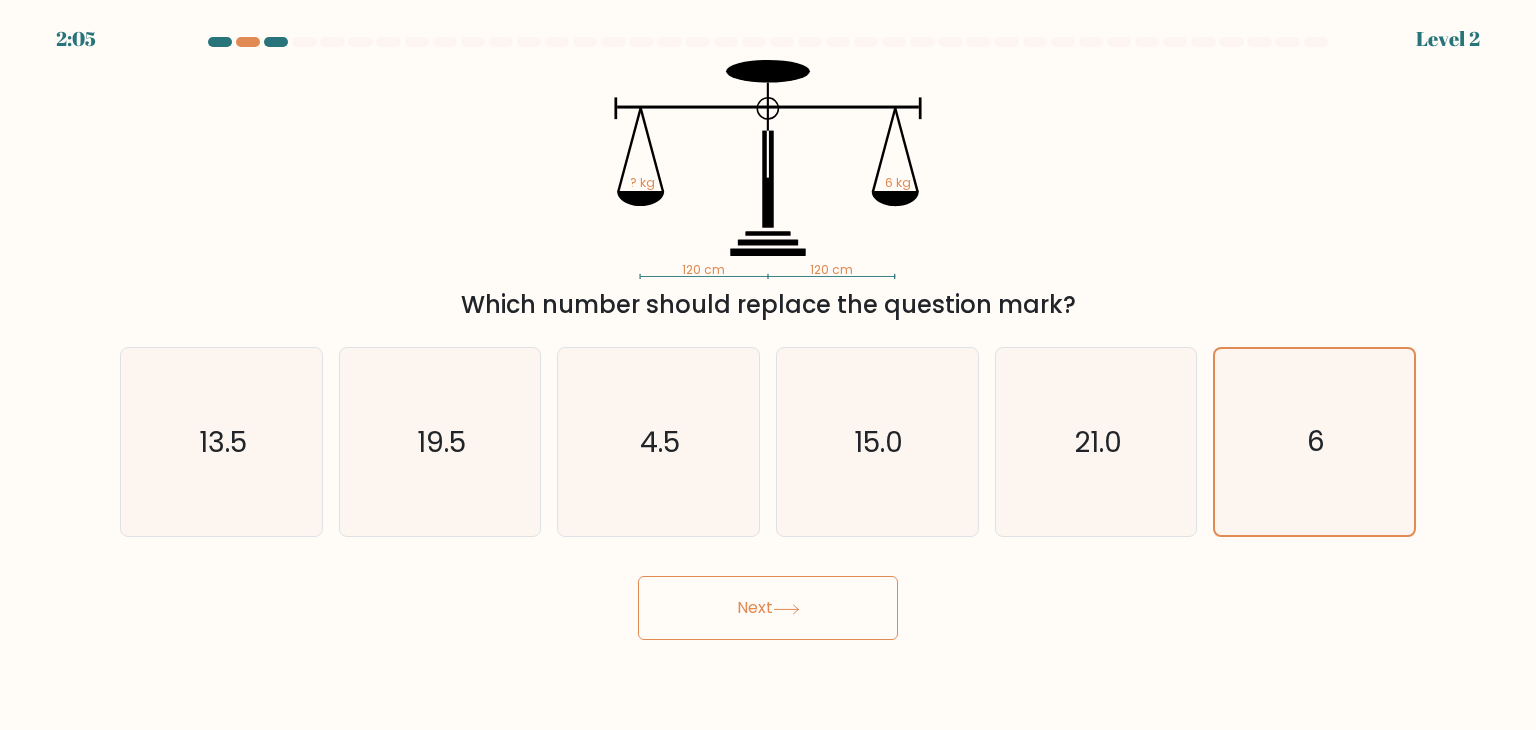 click on "Next" at bounding box center [768, 608] 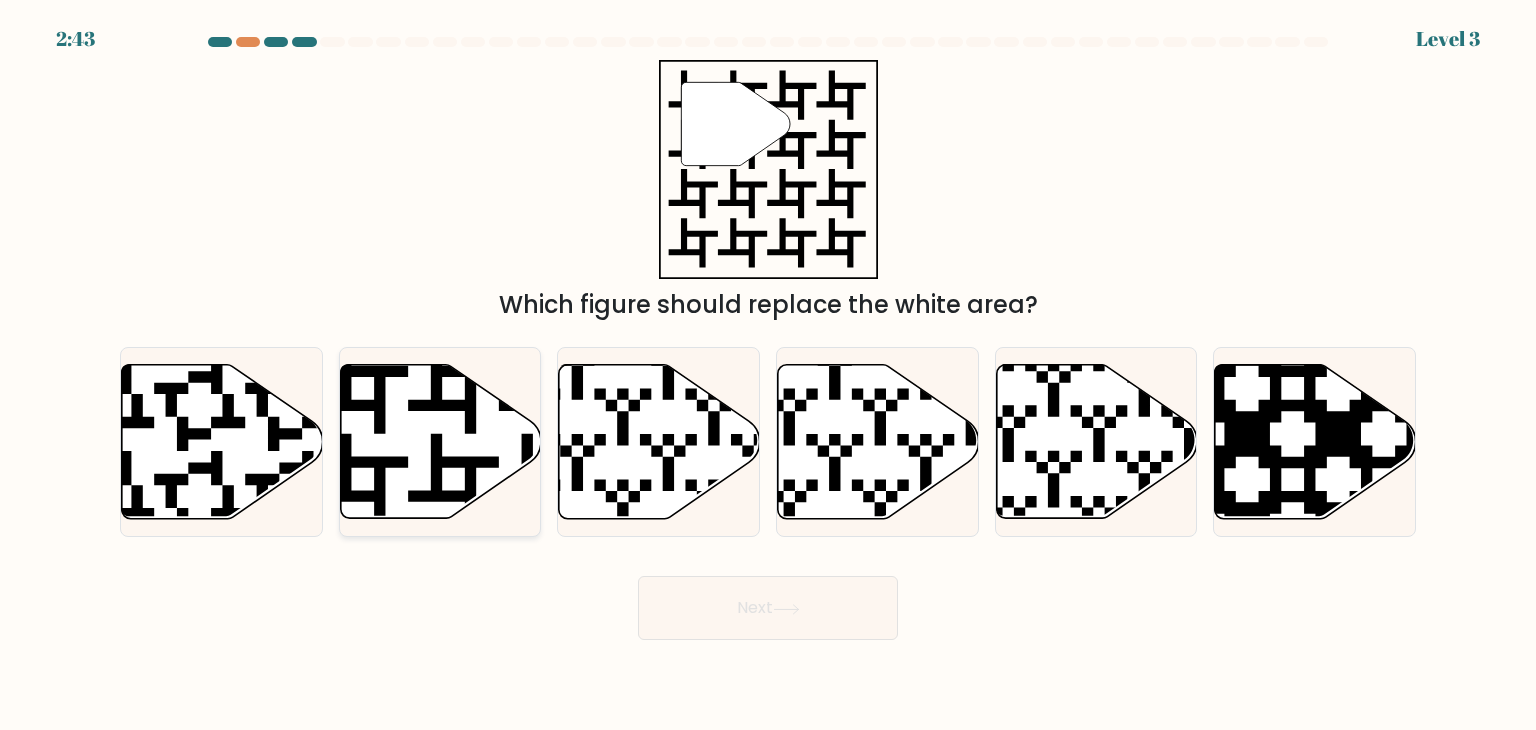 click 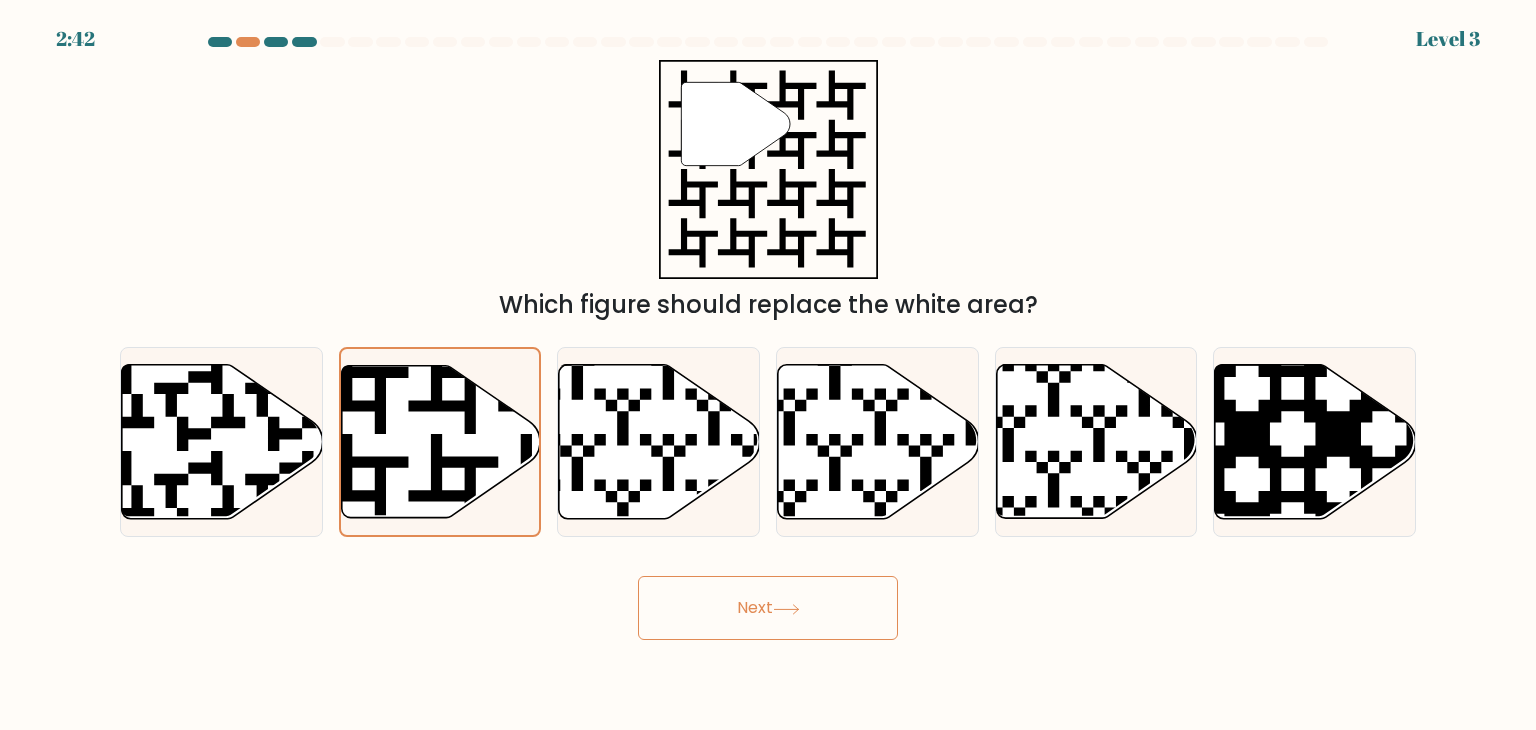 click on "Next" at bounding box center (768, 608) 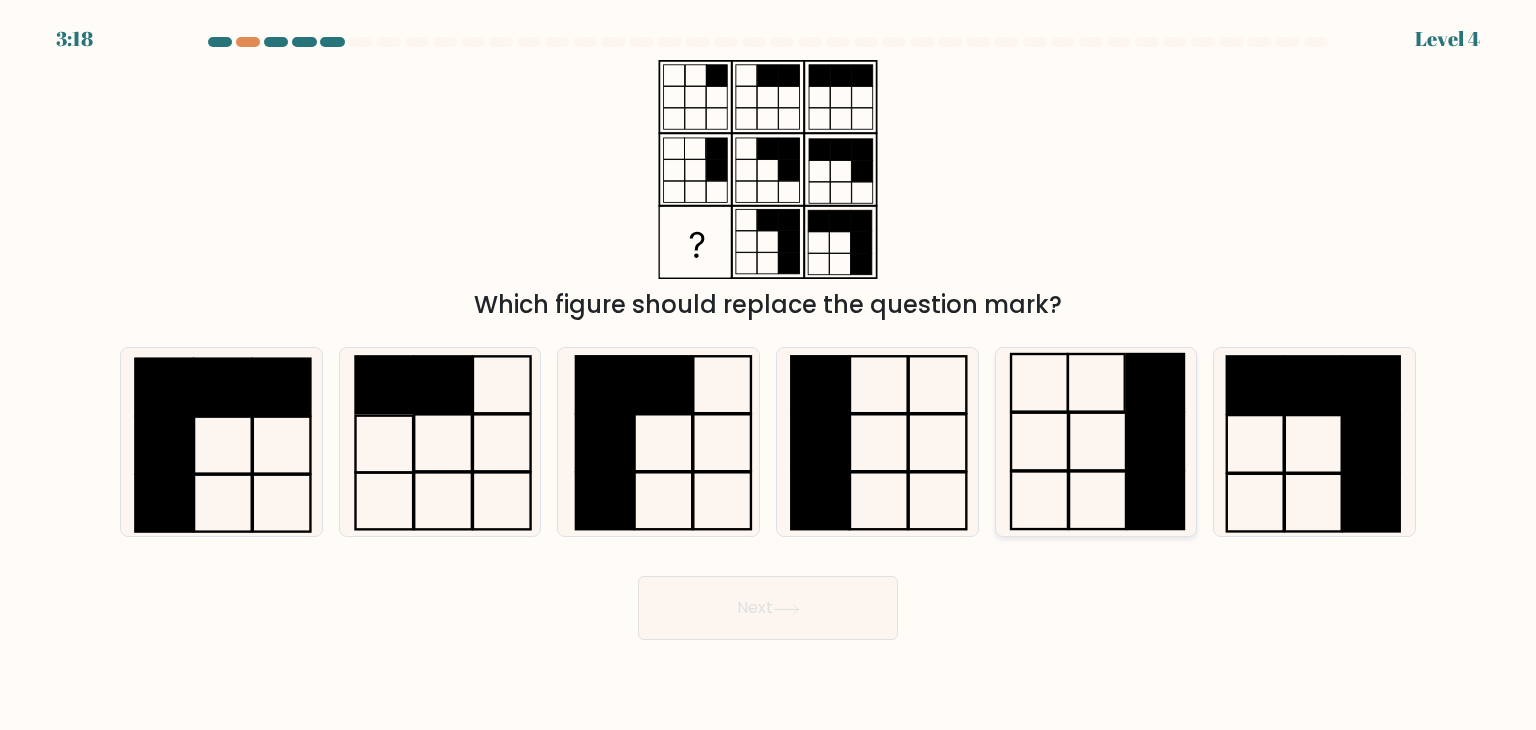 click 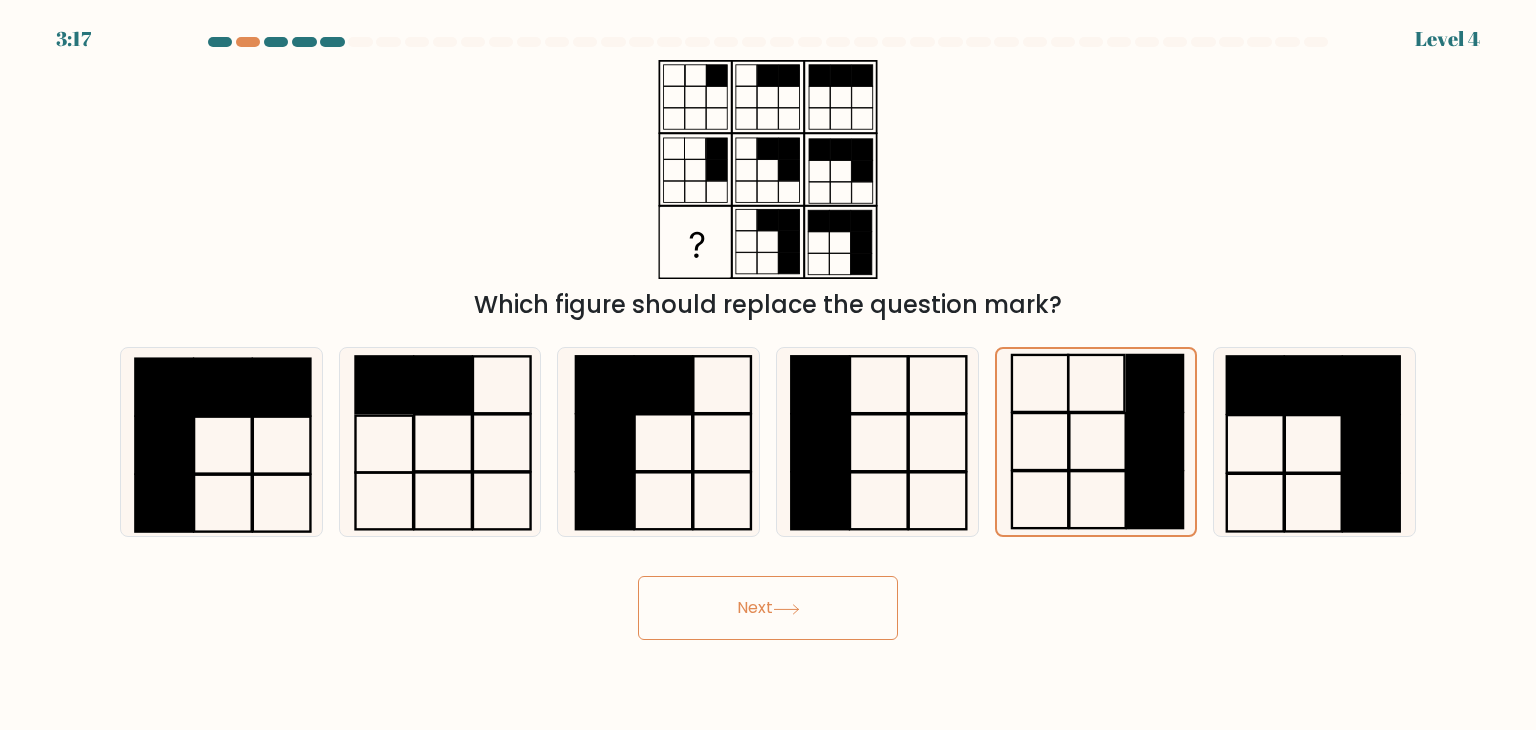 click on "Next" at bounding box center (768, 608) 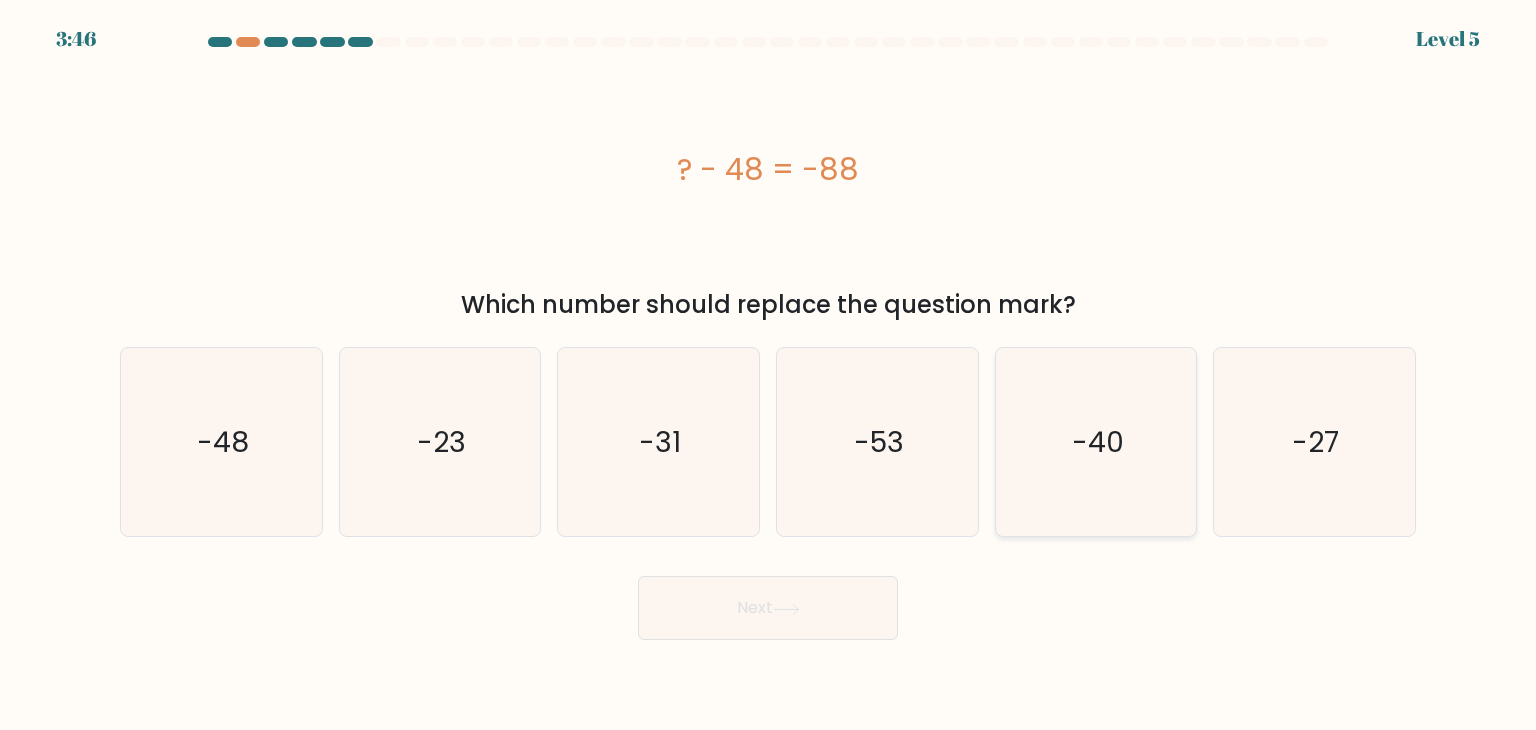 click on "-40" 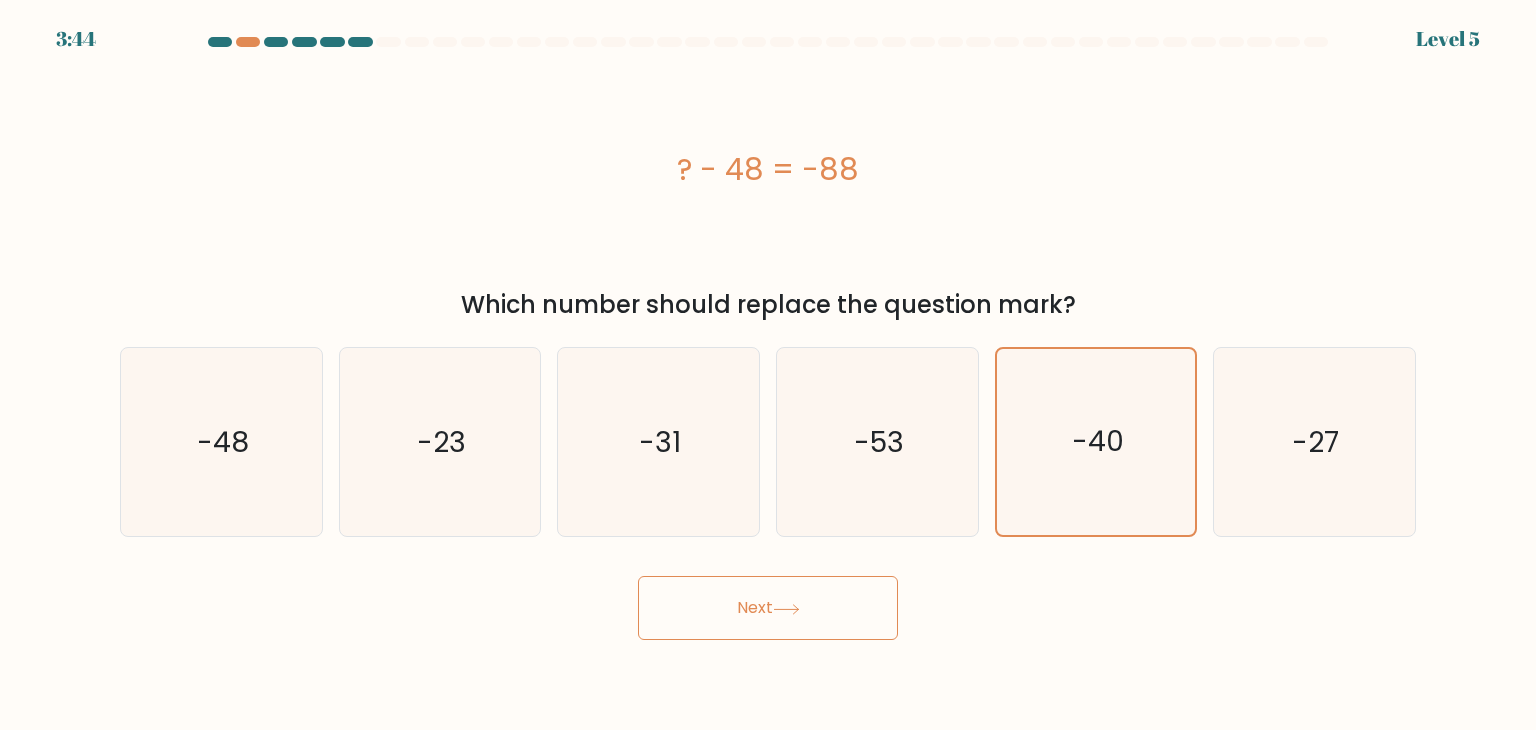click on "Next" at bounding box center [768, 608] 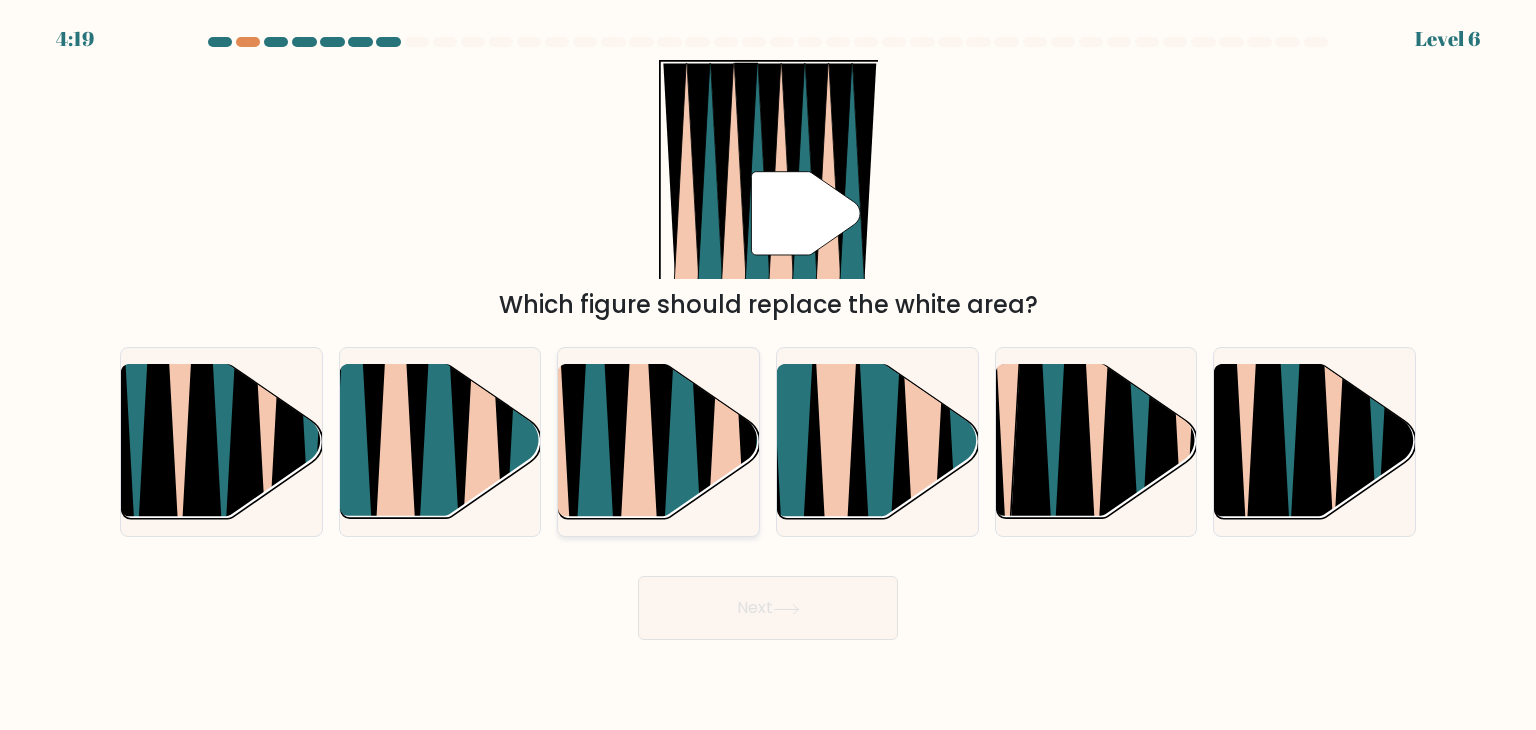 click 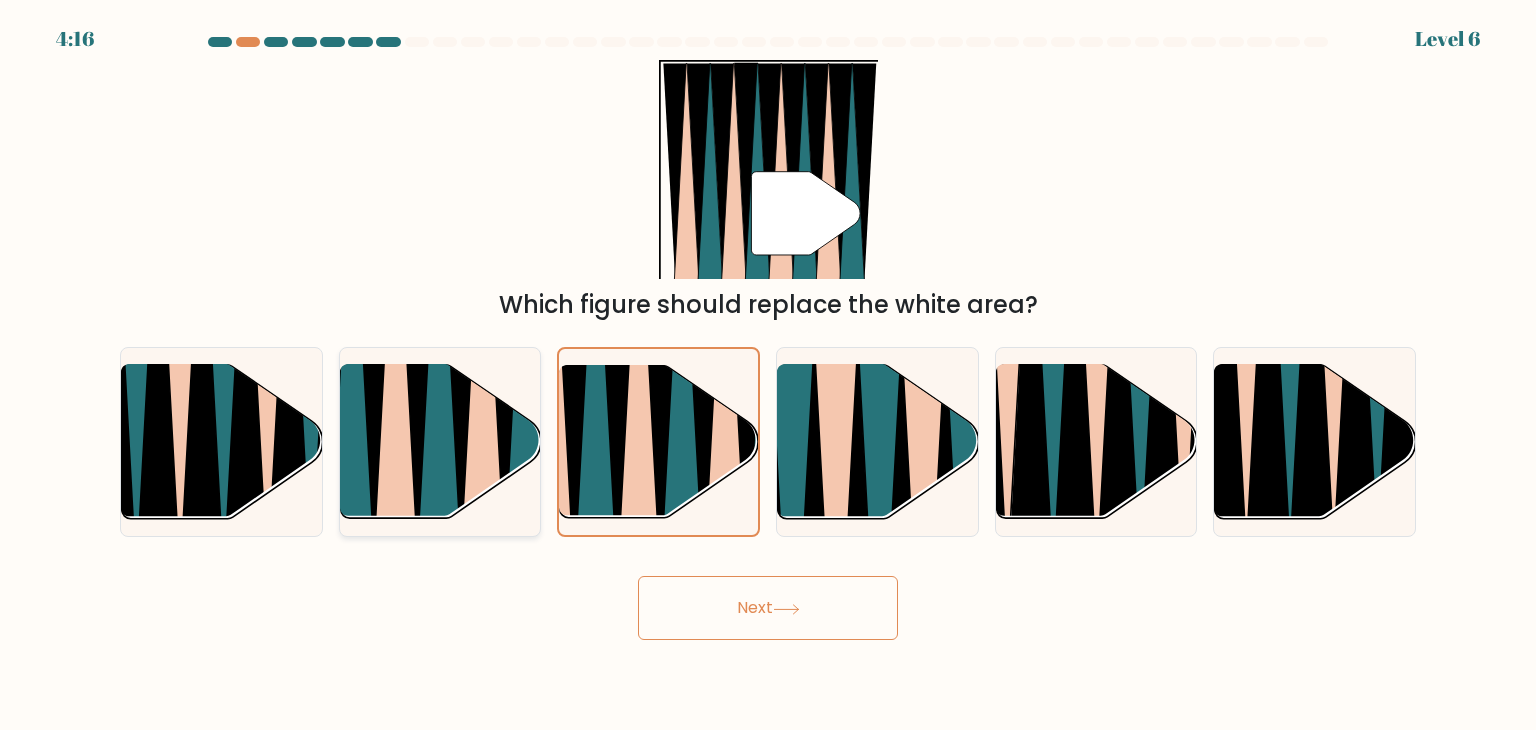 click 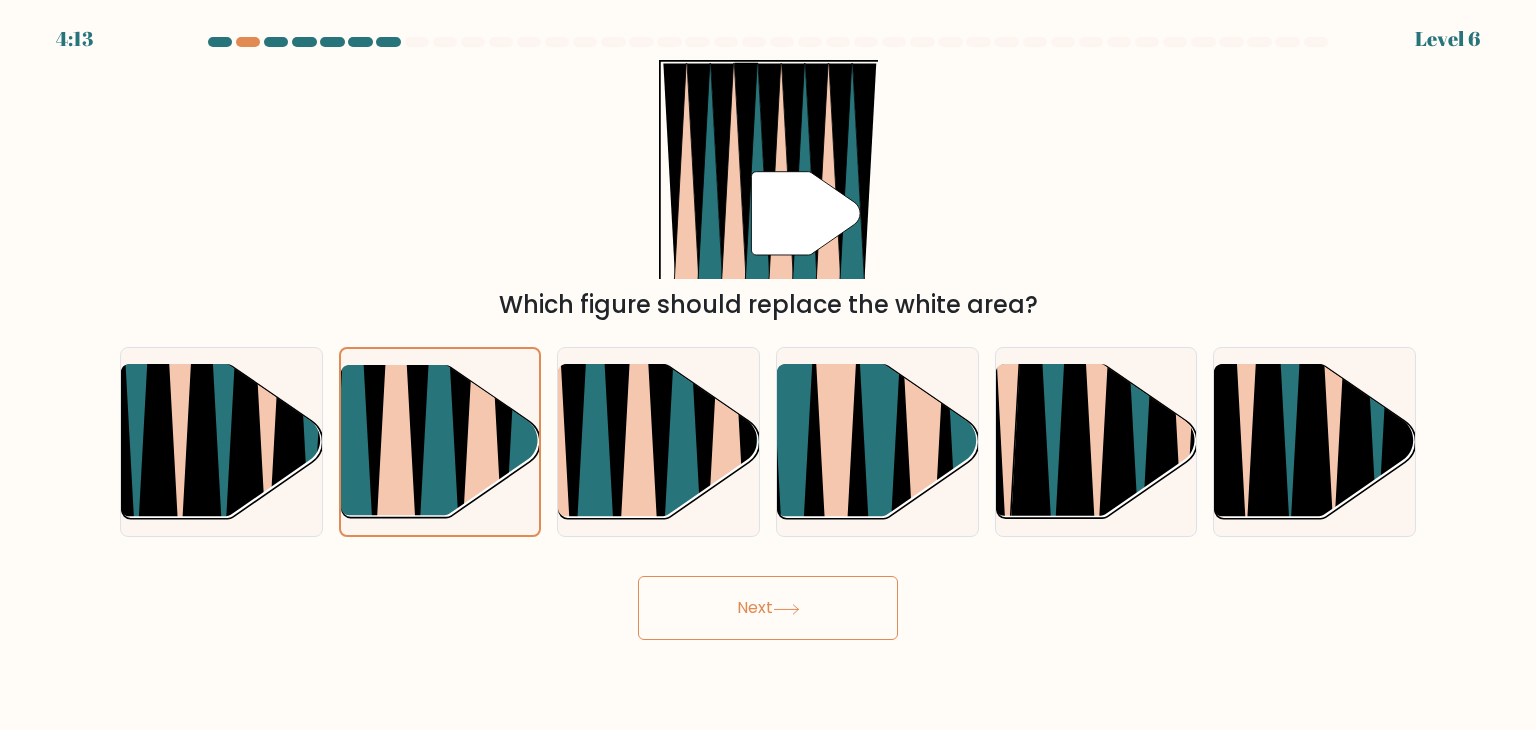 click on "Next" at bounding box center (768, 608) 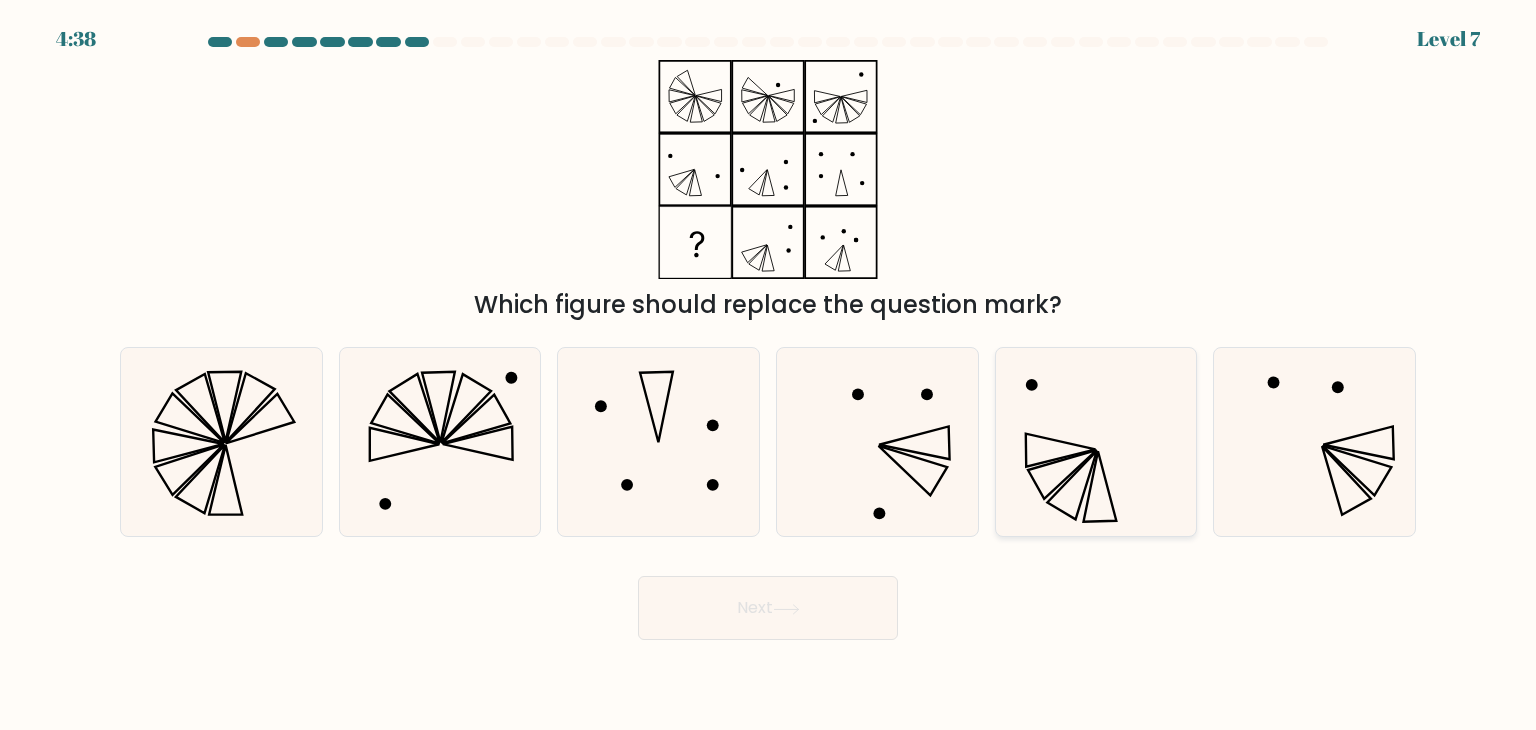 click 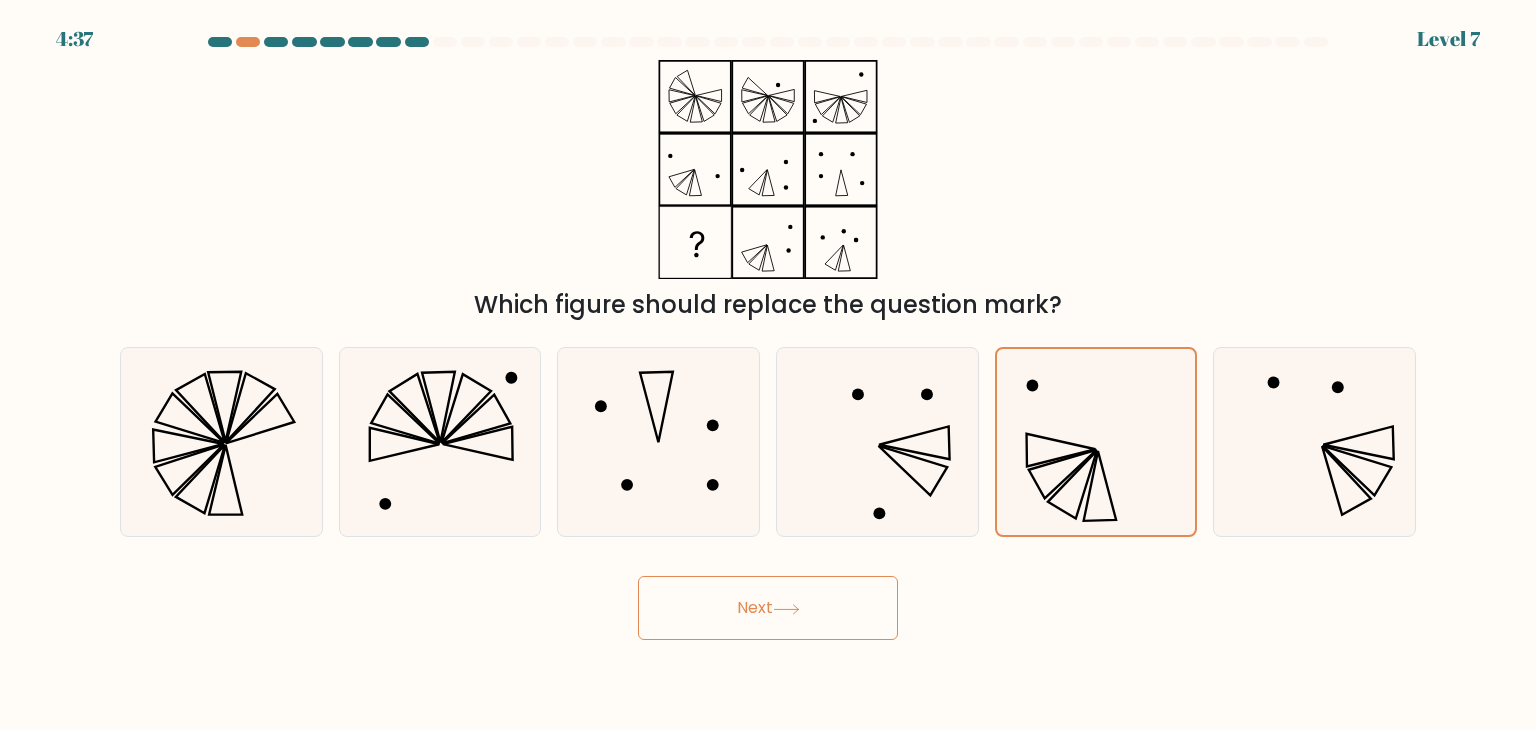 click on "Next" at bounding box center [768, 608] 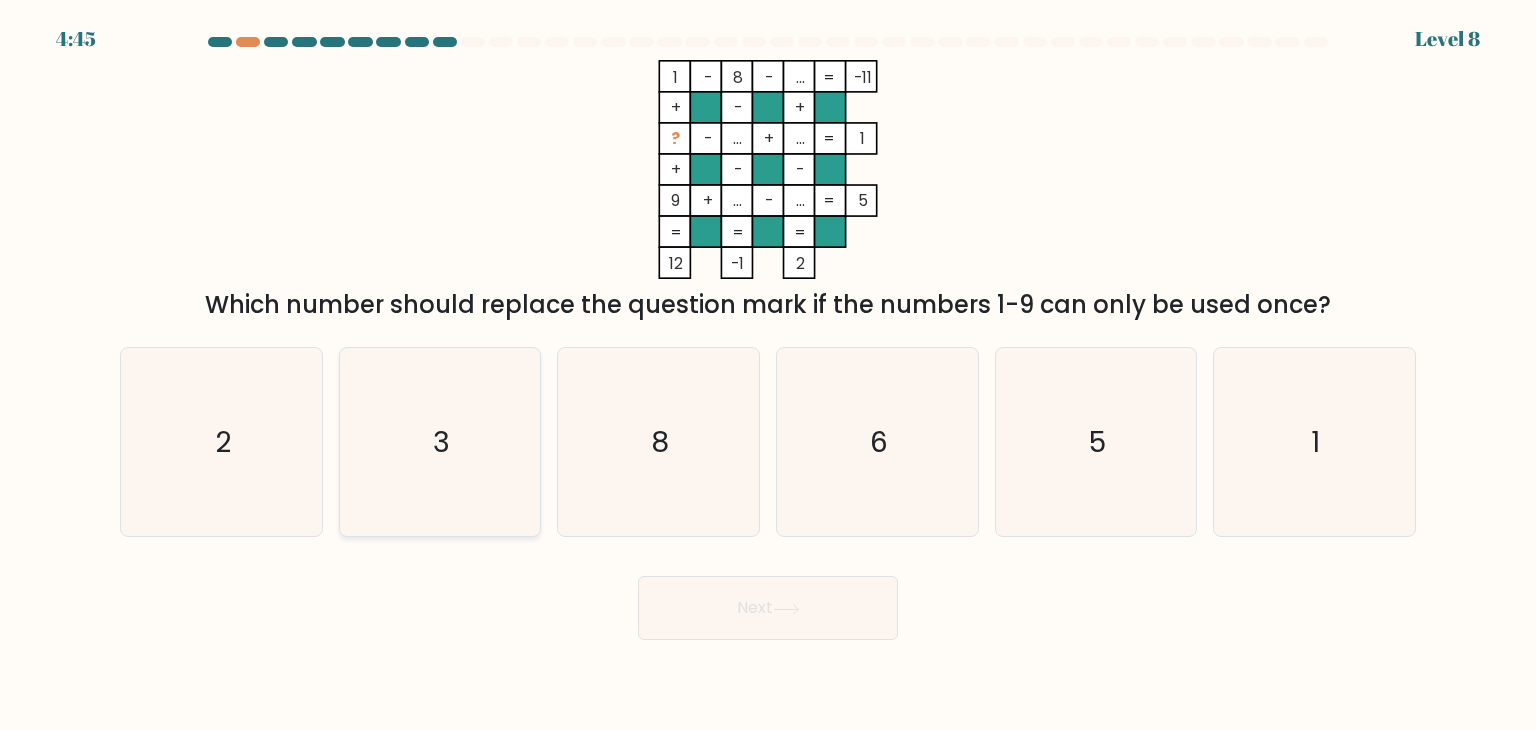 click on "3" 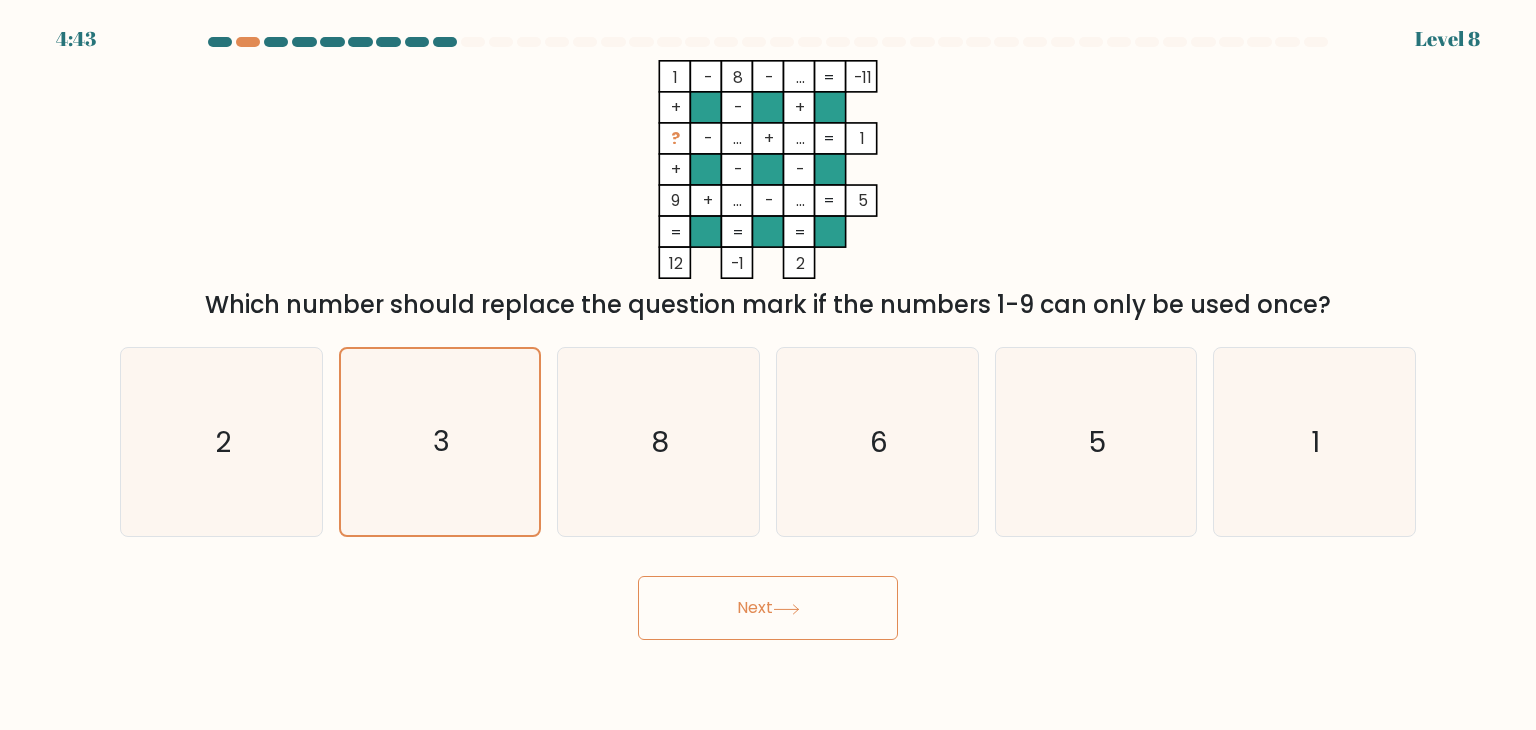 click on "Next" at bounding box center [768, 608] 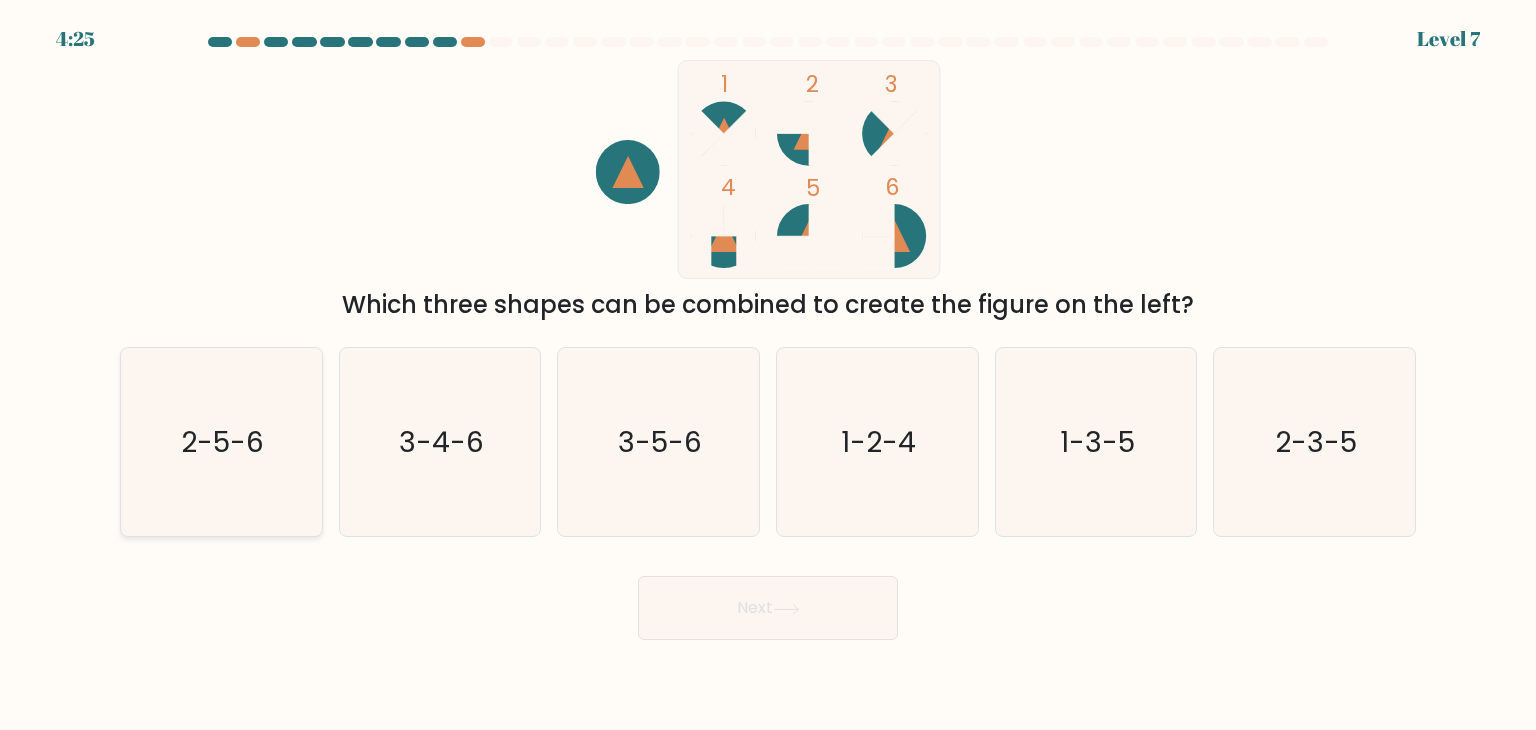 click on "2-5-6" 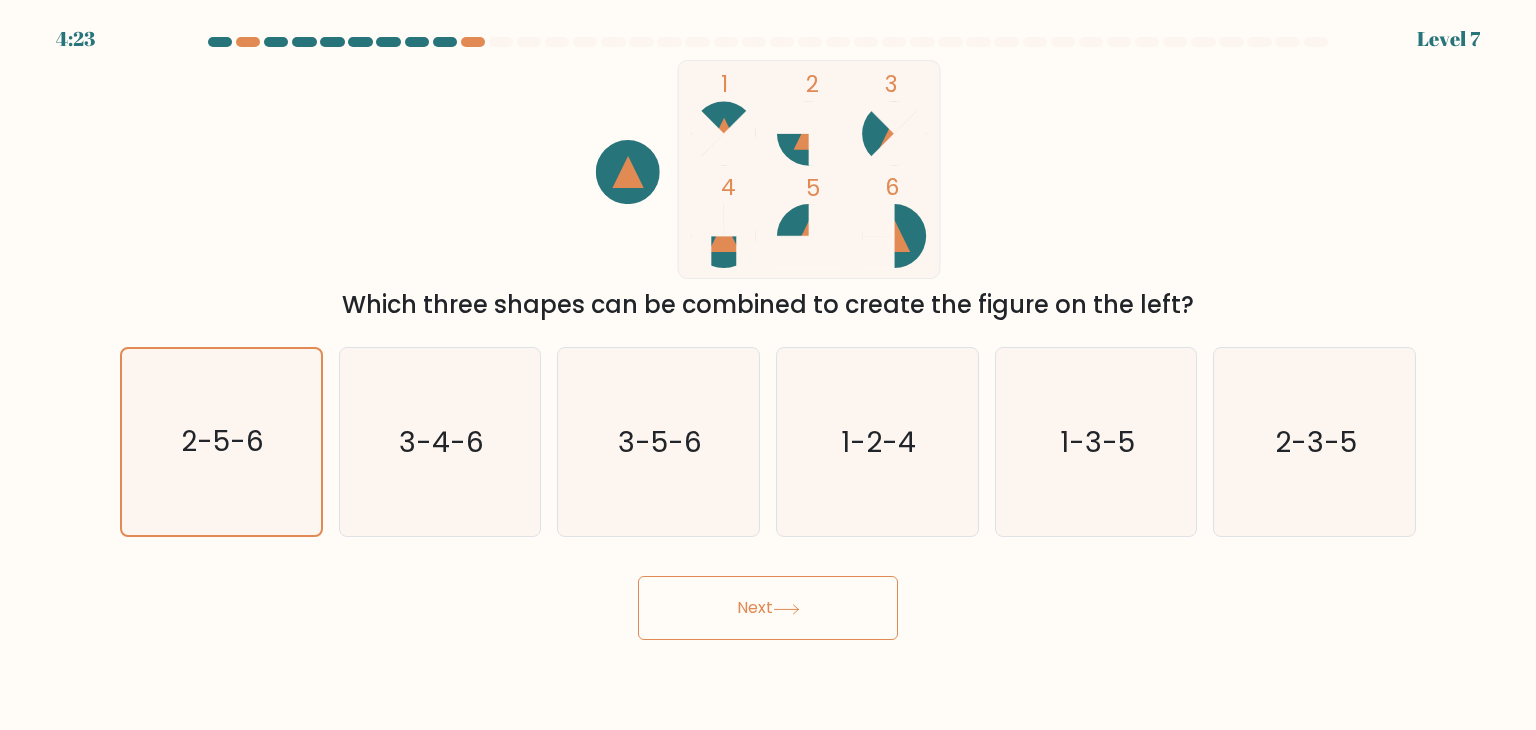 click on "Next" at bounding box center (768, 608) 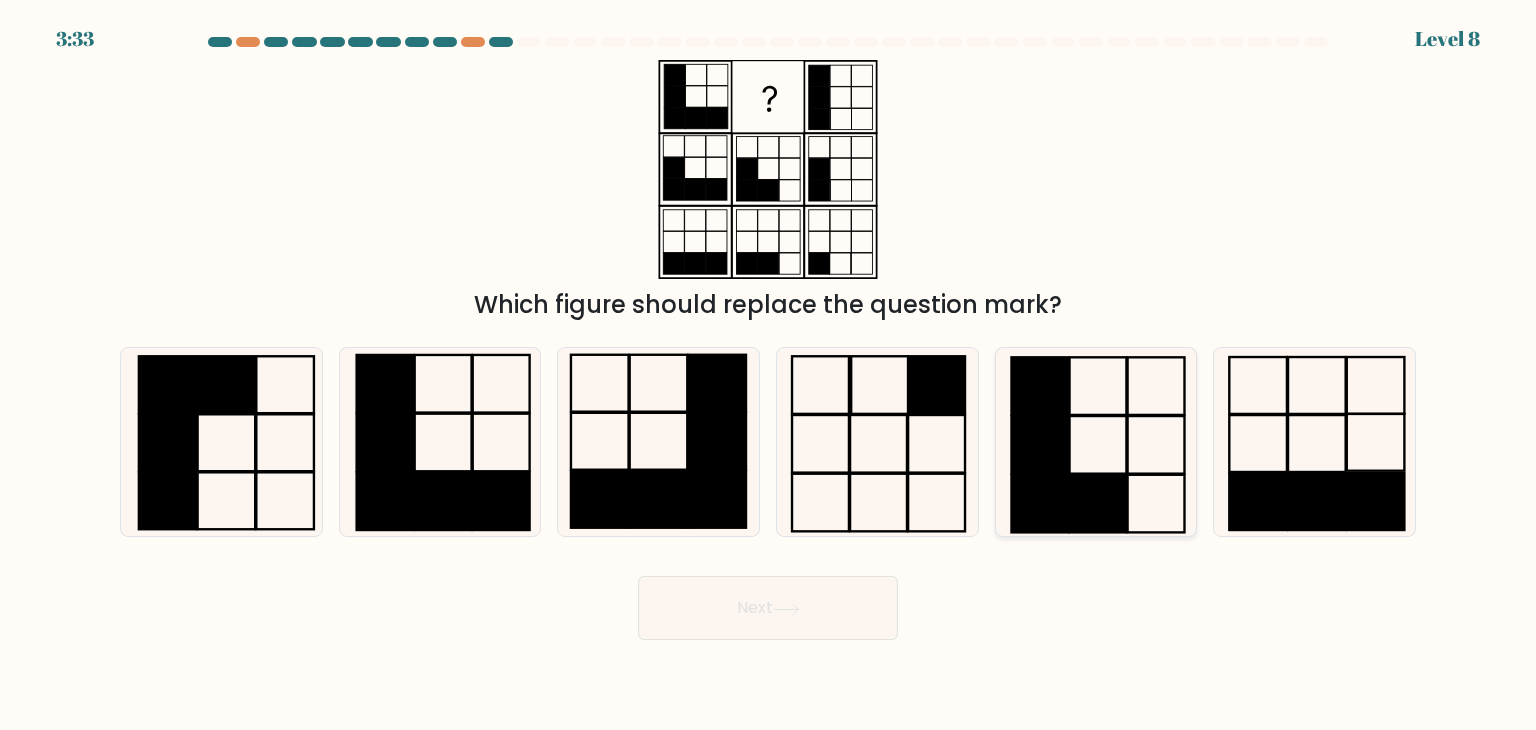 click 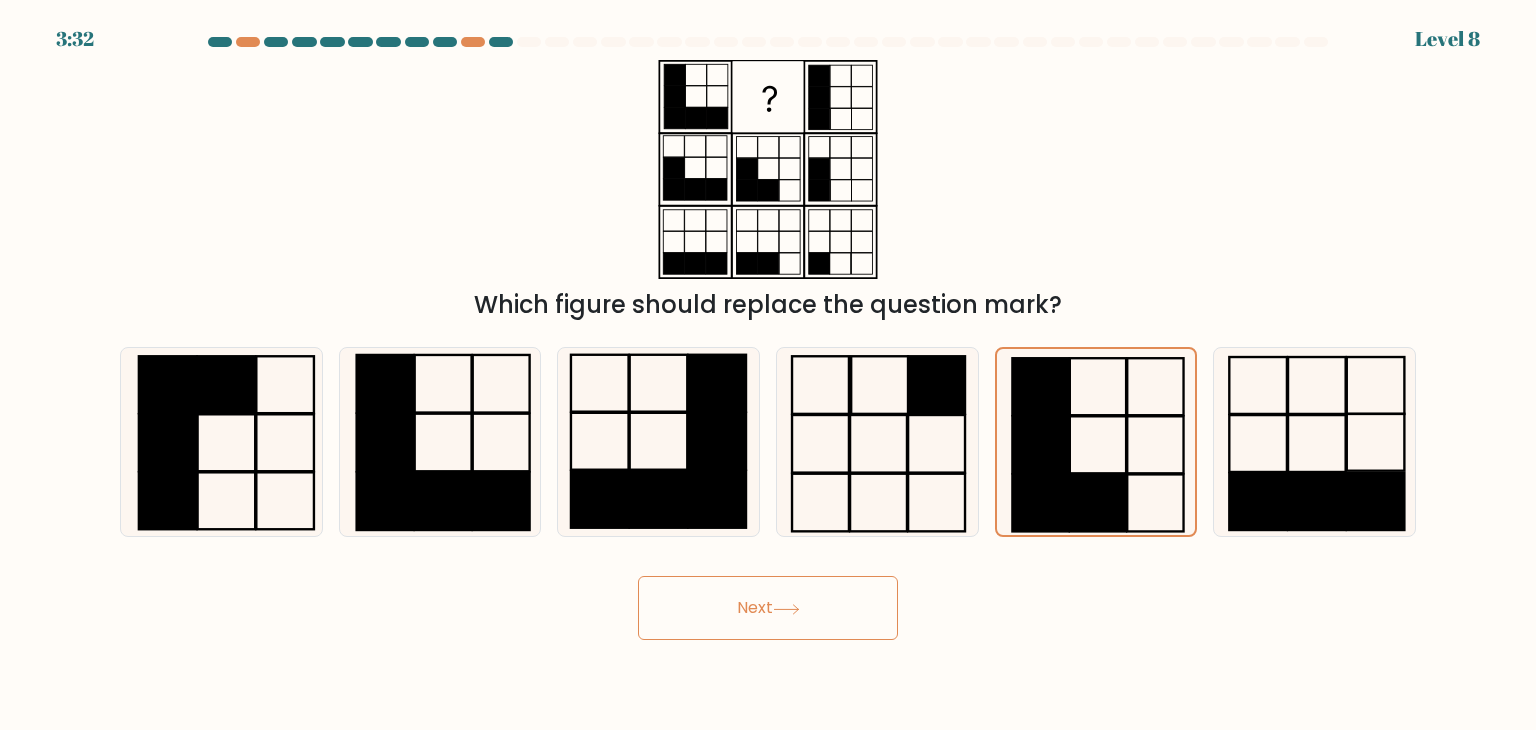 click on "Next" at bounding box center [768, 608] 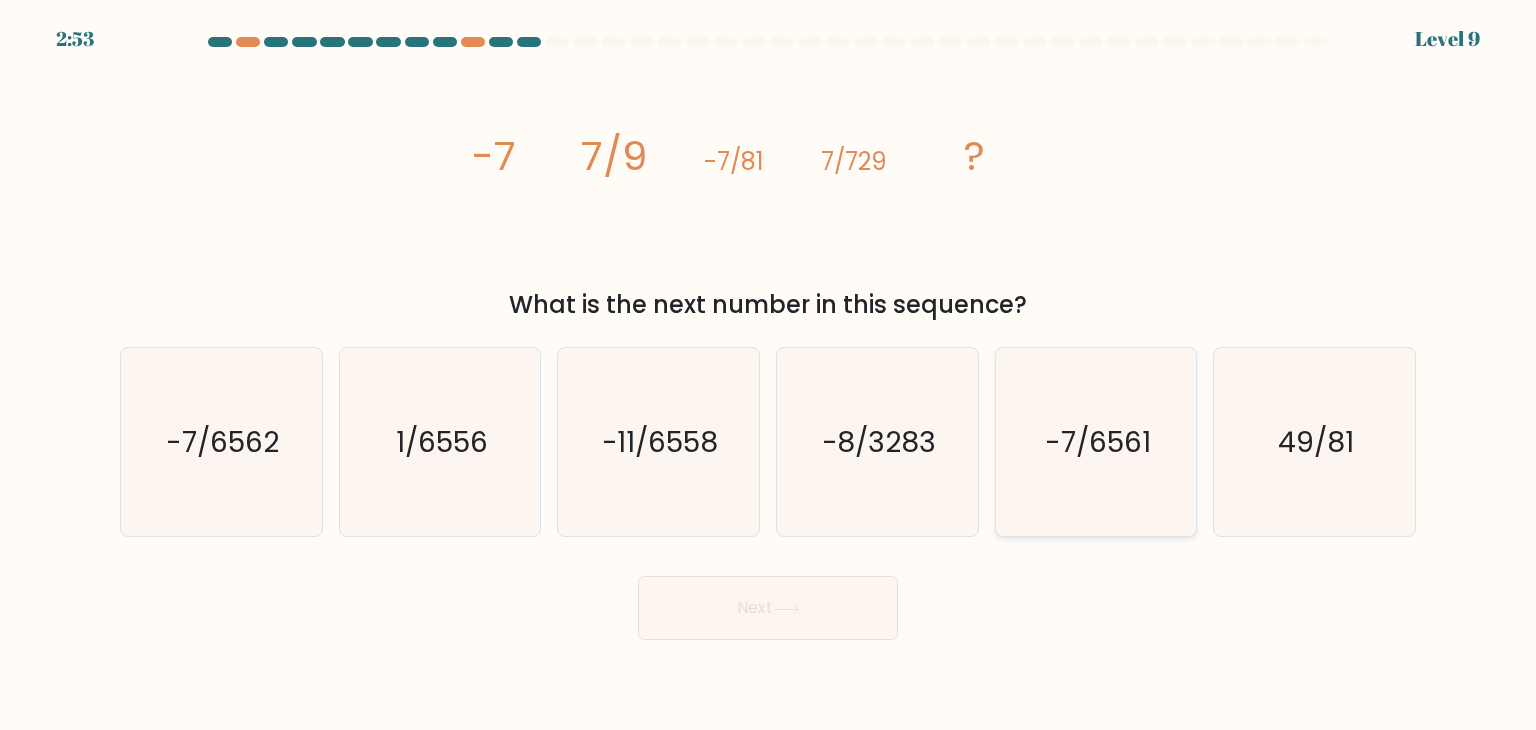 click on "-7/6561" 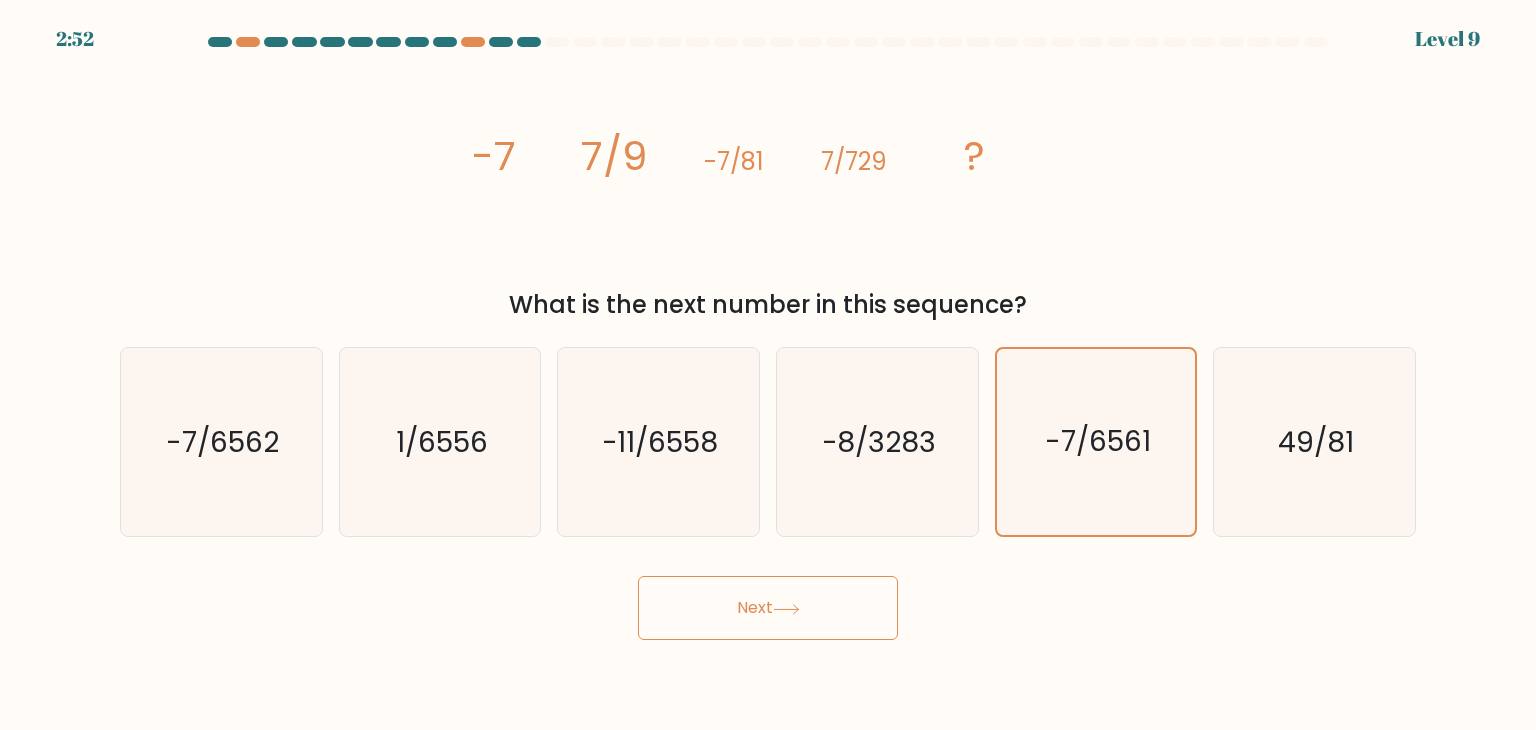 click on "Next" at bounding box center (768, 608) 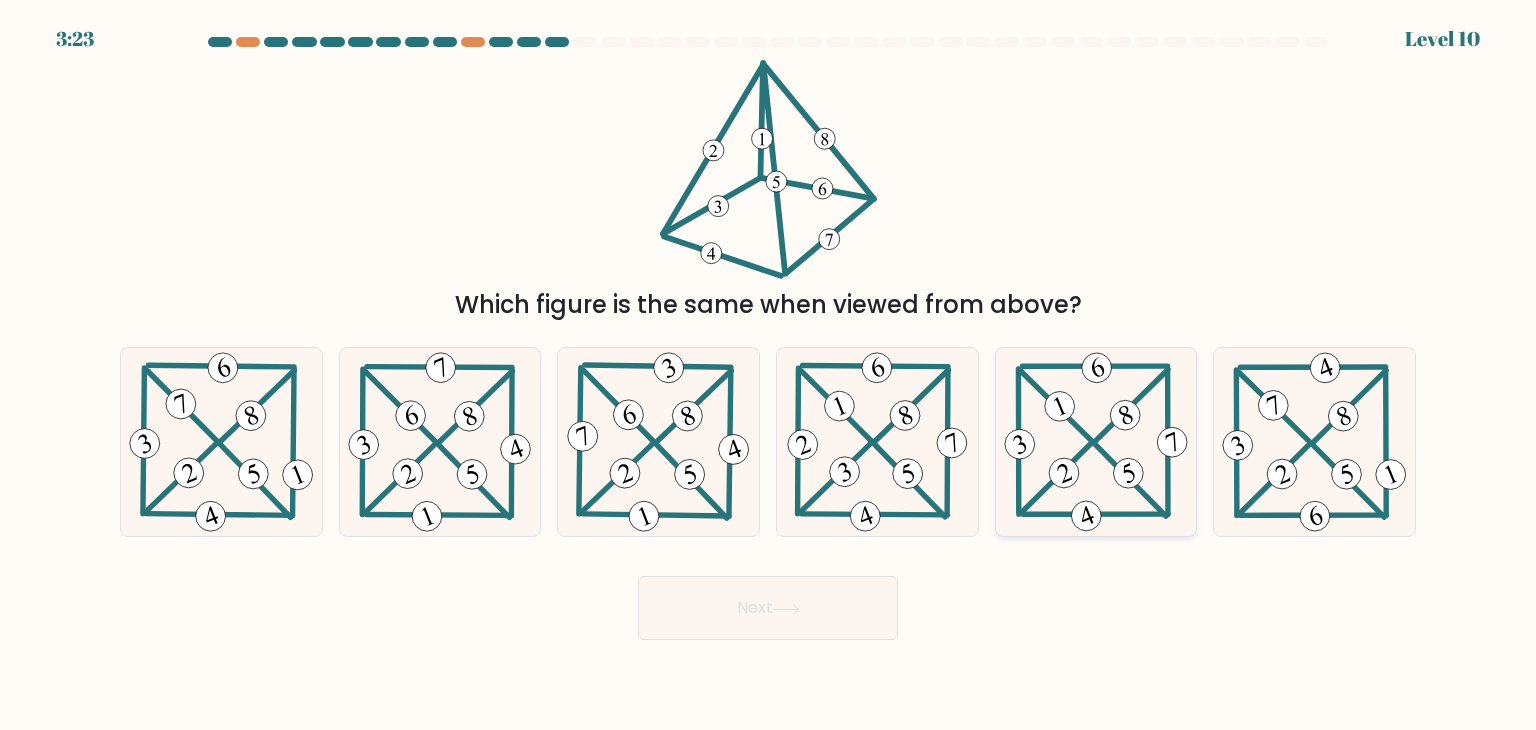 click 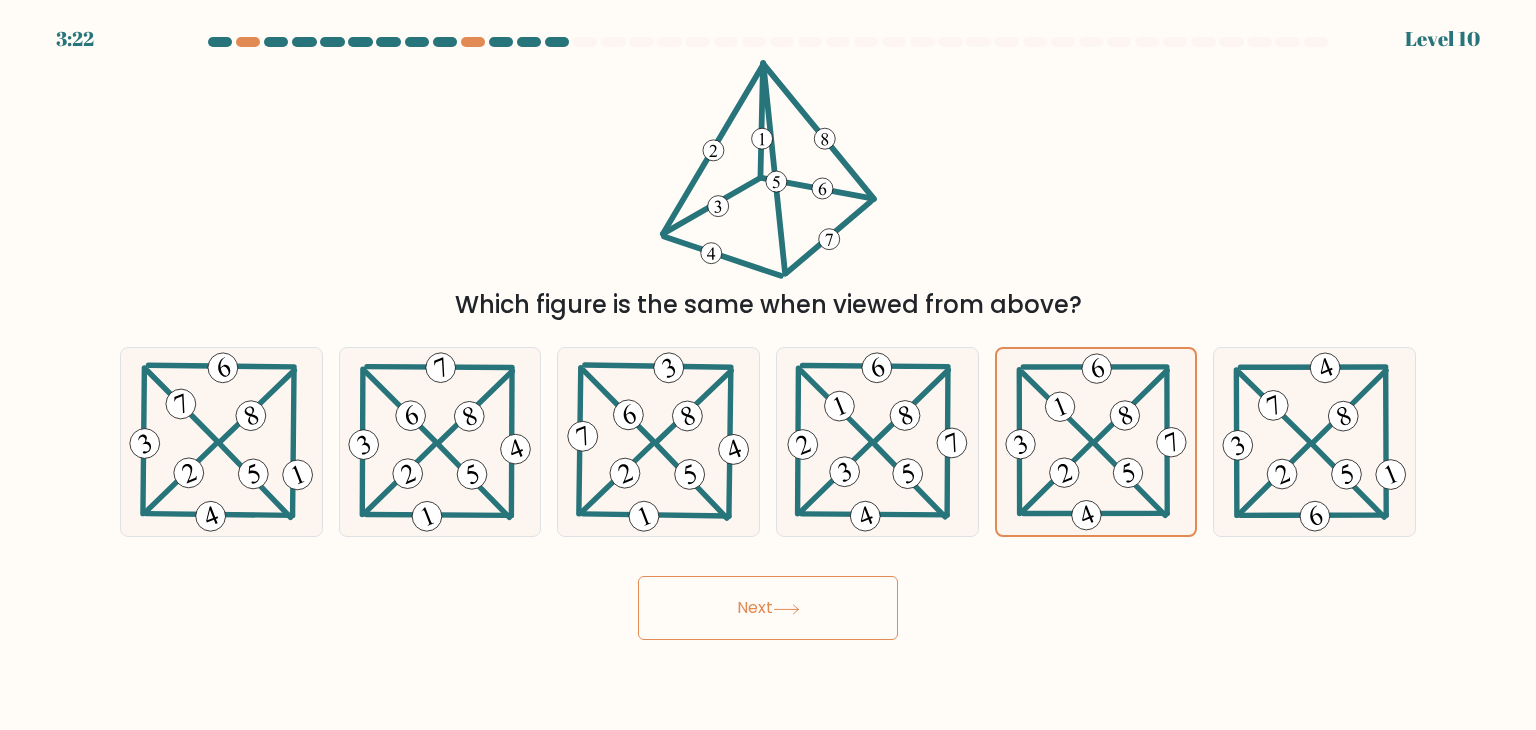click on "Next" at bounding box center (768, 608) 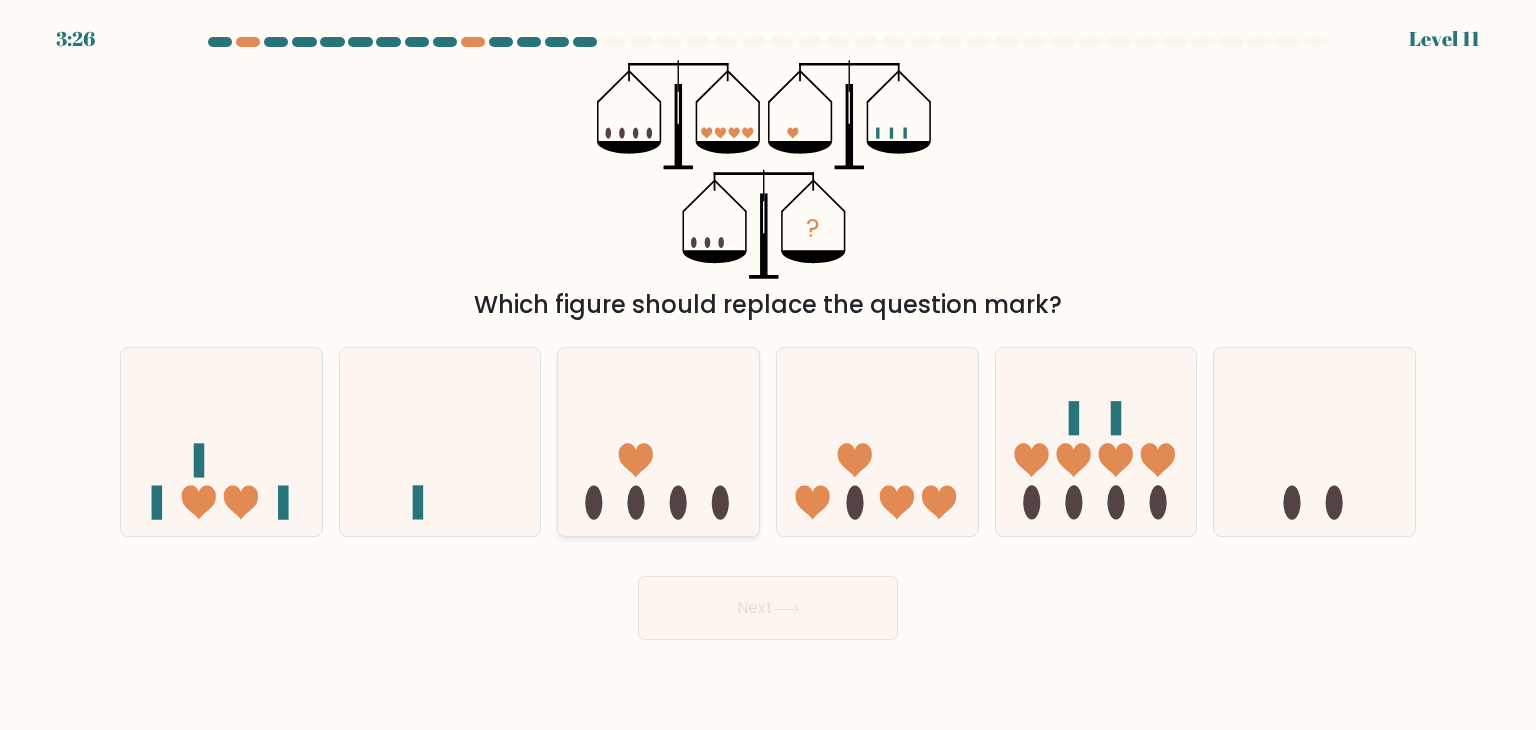 click 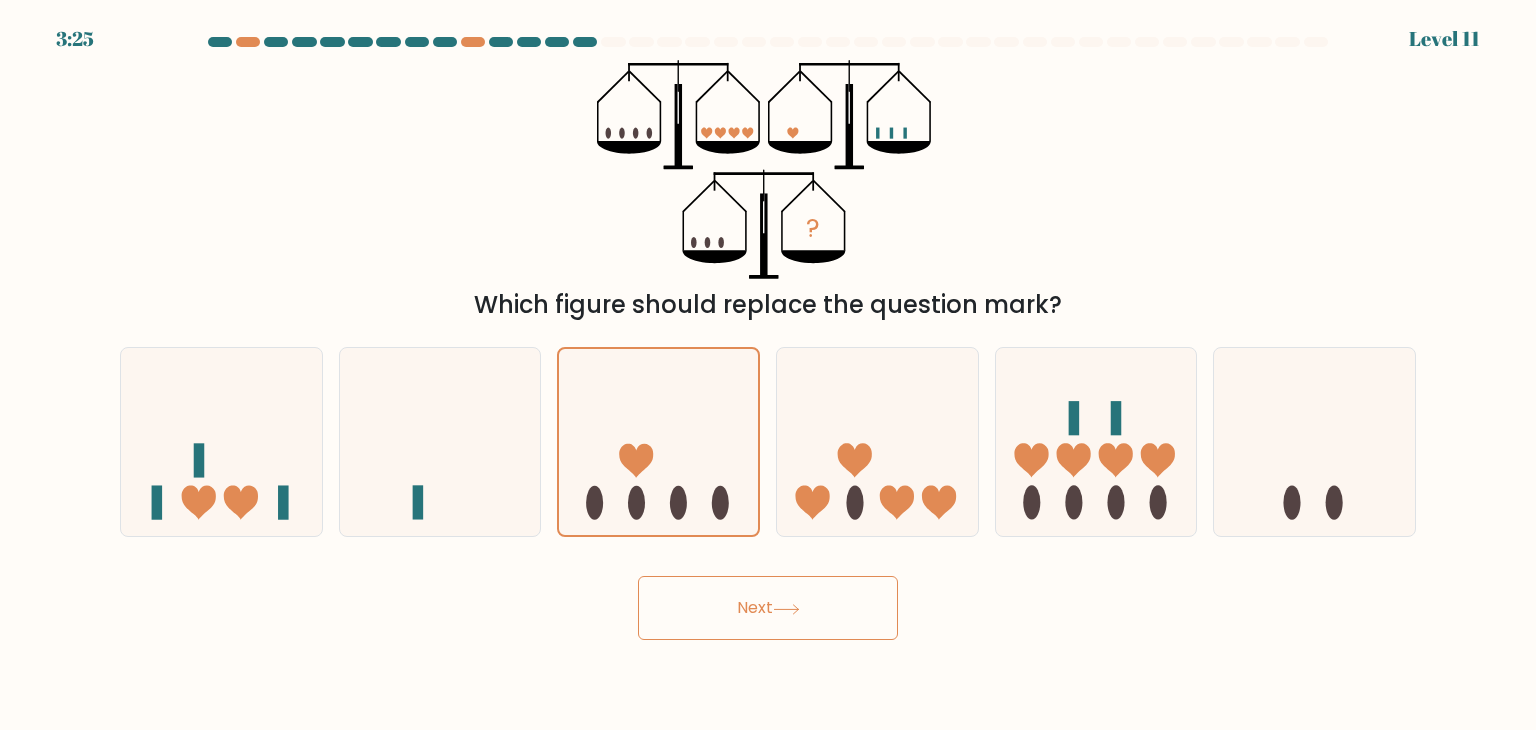 click on "Next" at bounding box center [768, 608] 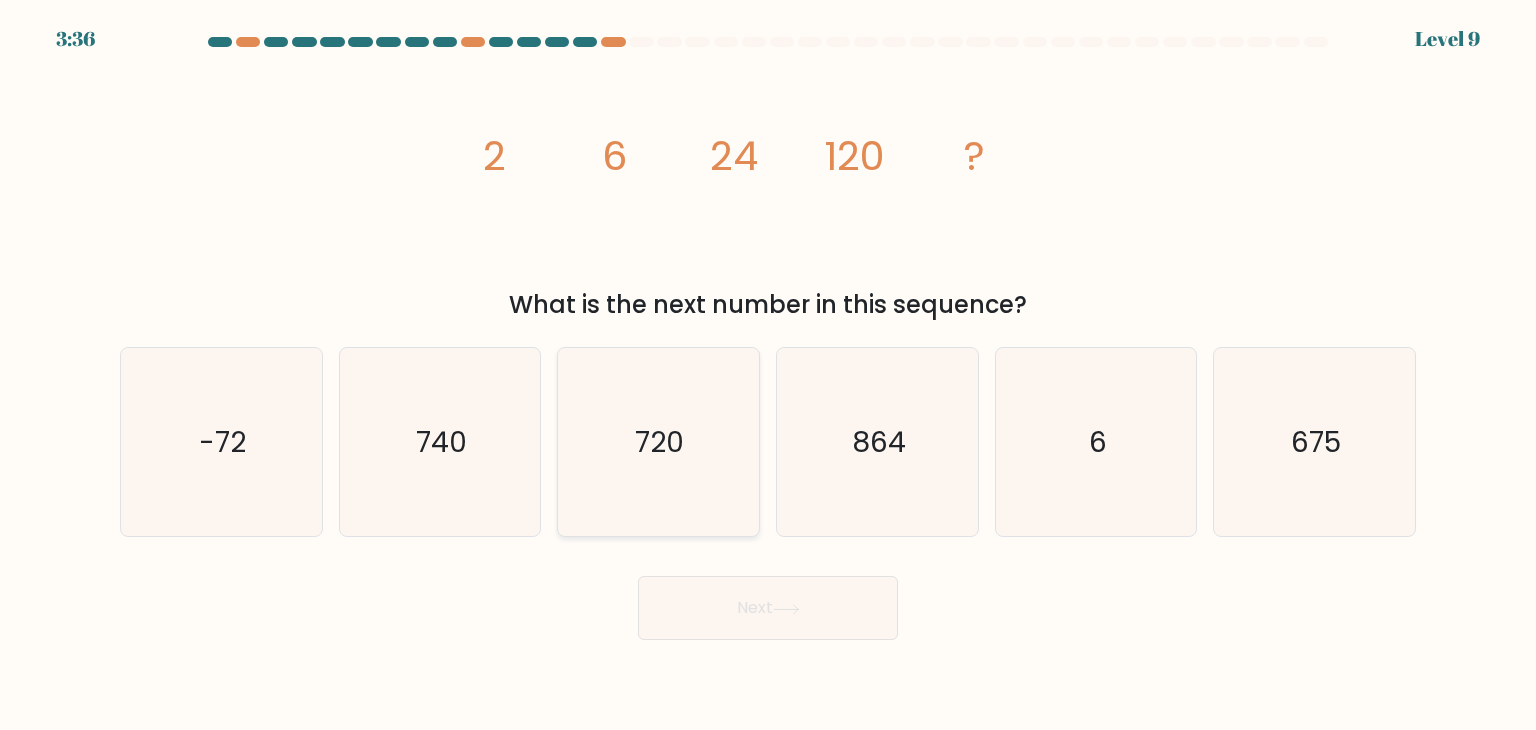 click on "720" 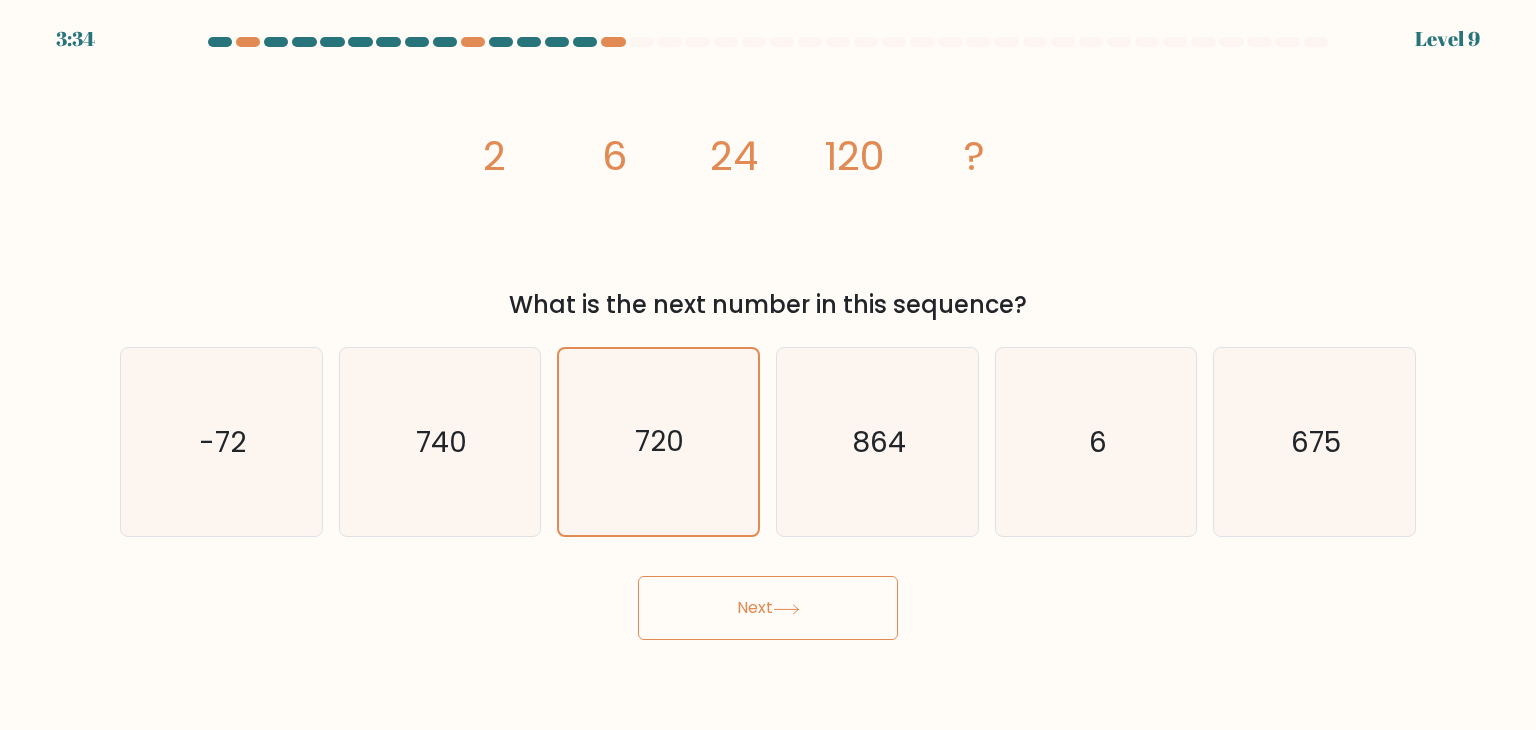 click on "Next" at bounding box center (768, 608) 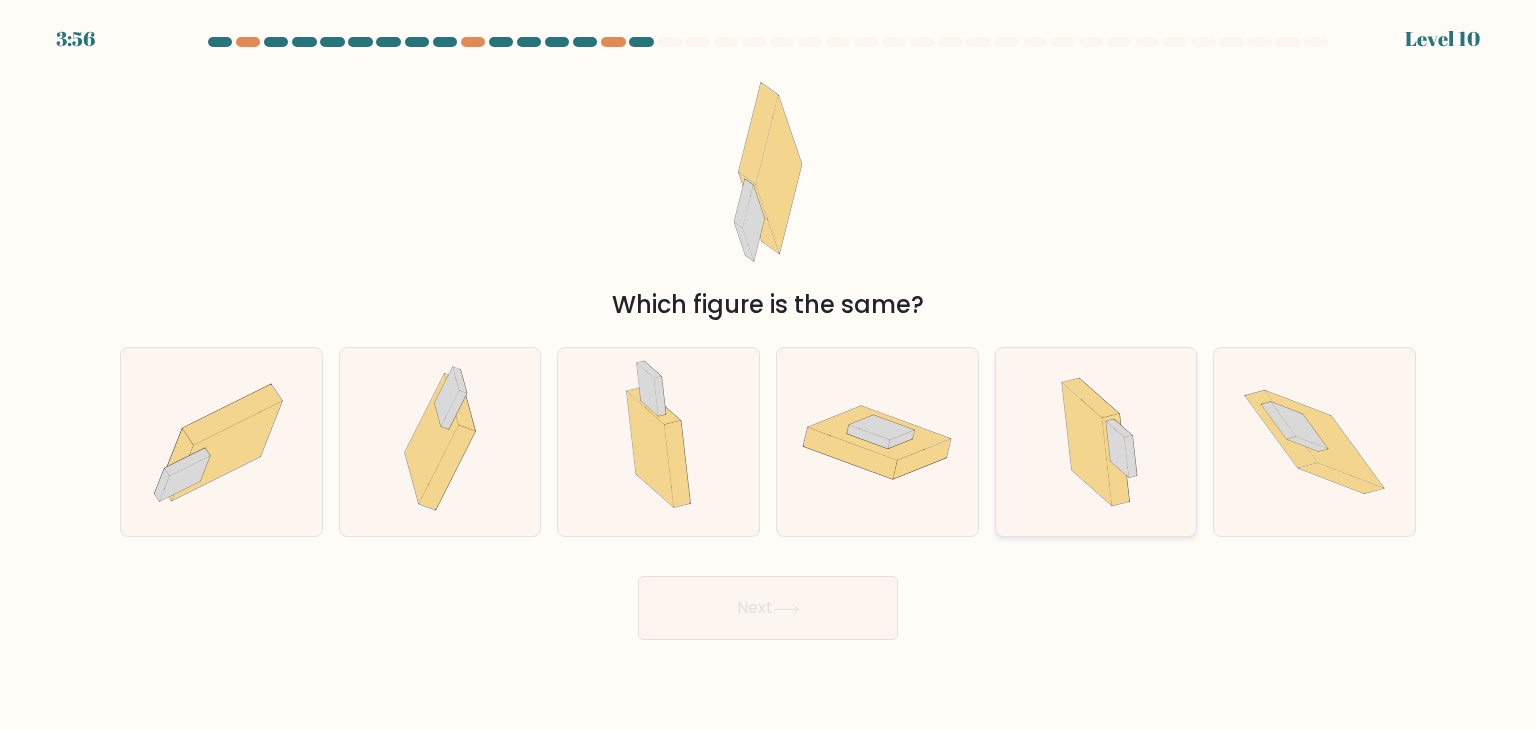 click 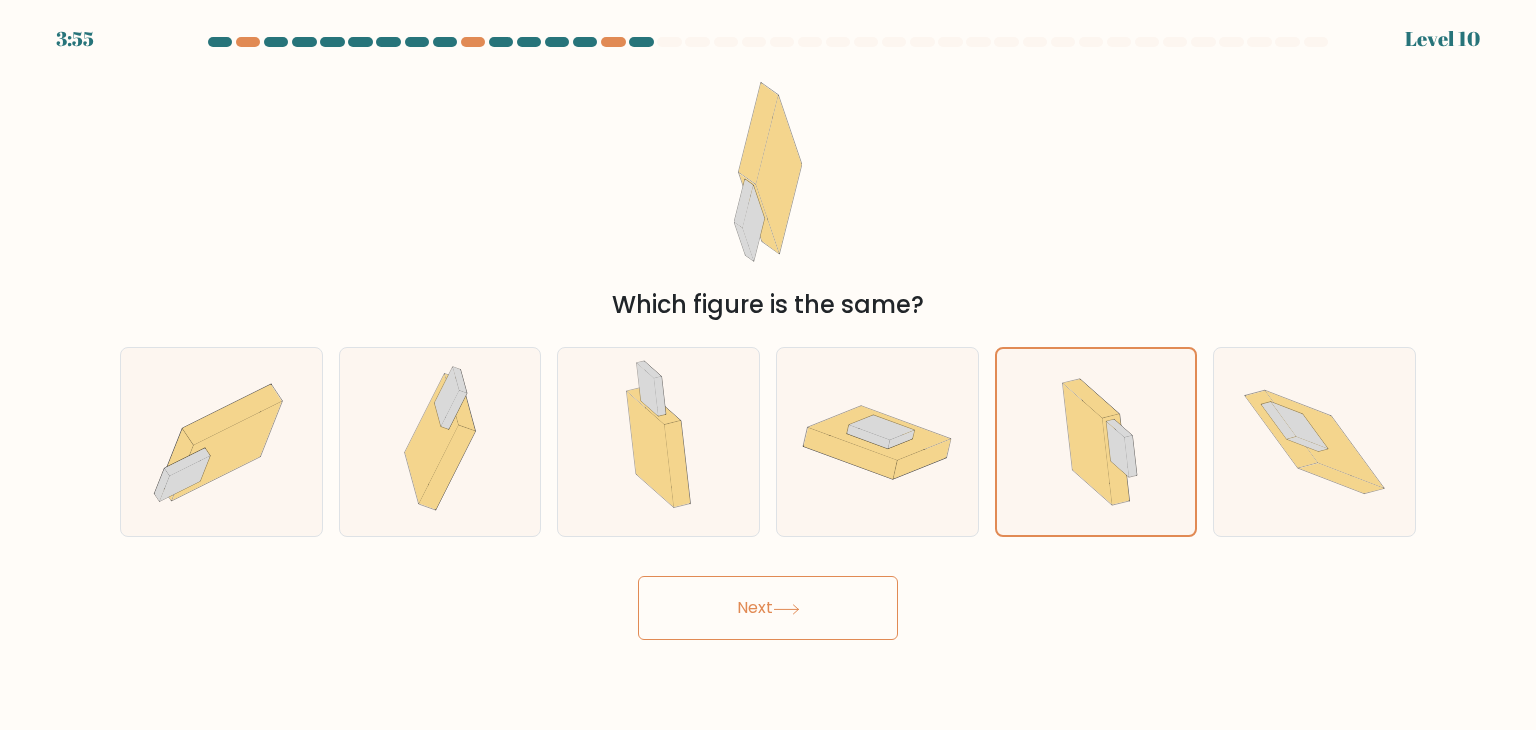 click on "Next" at bounding box center [768, 608] 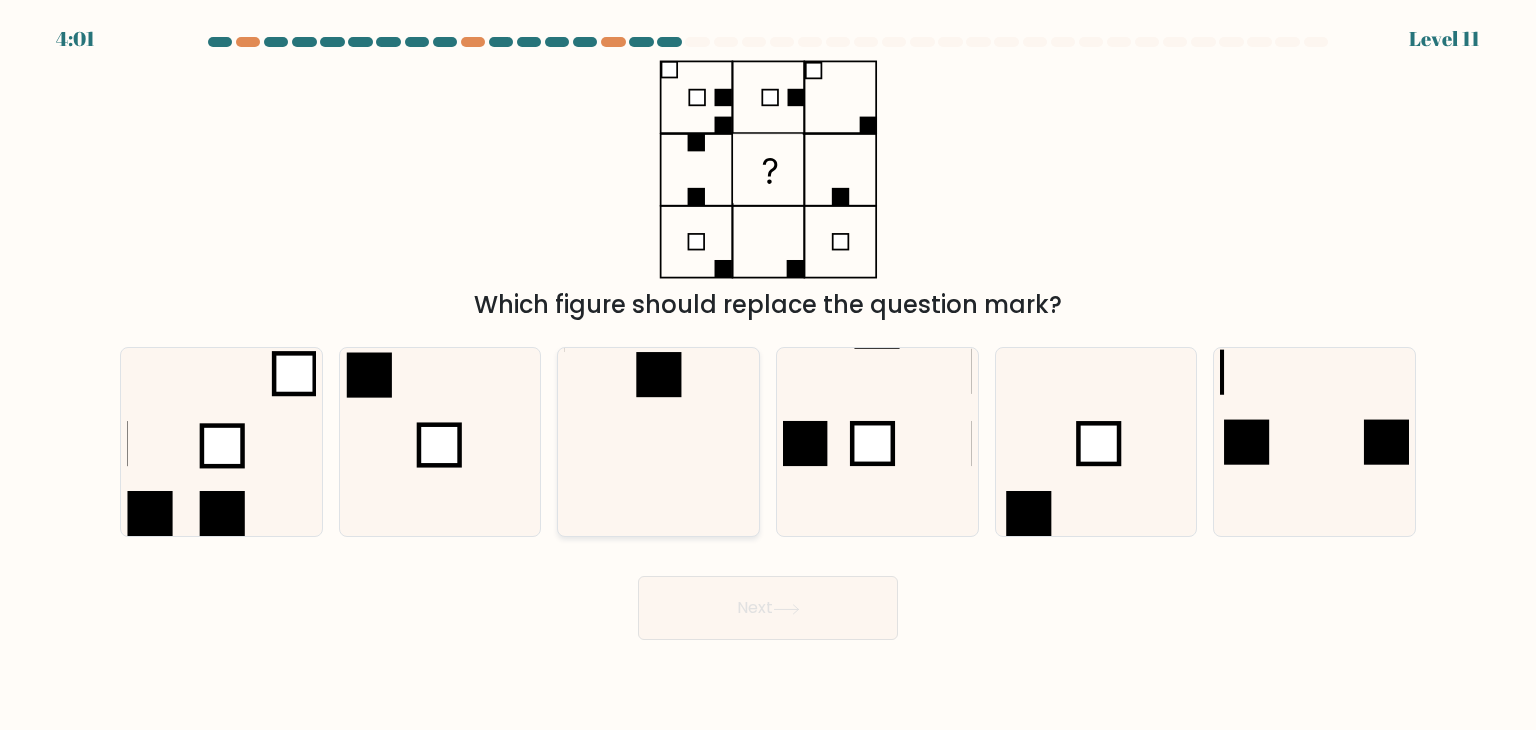 click 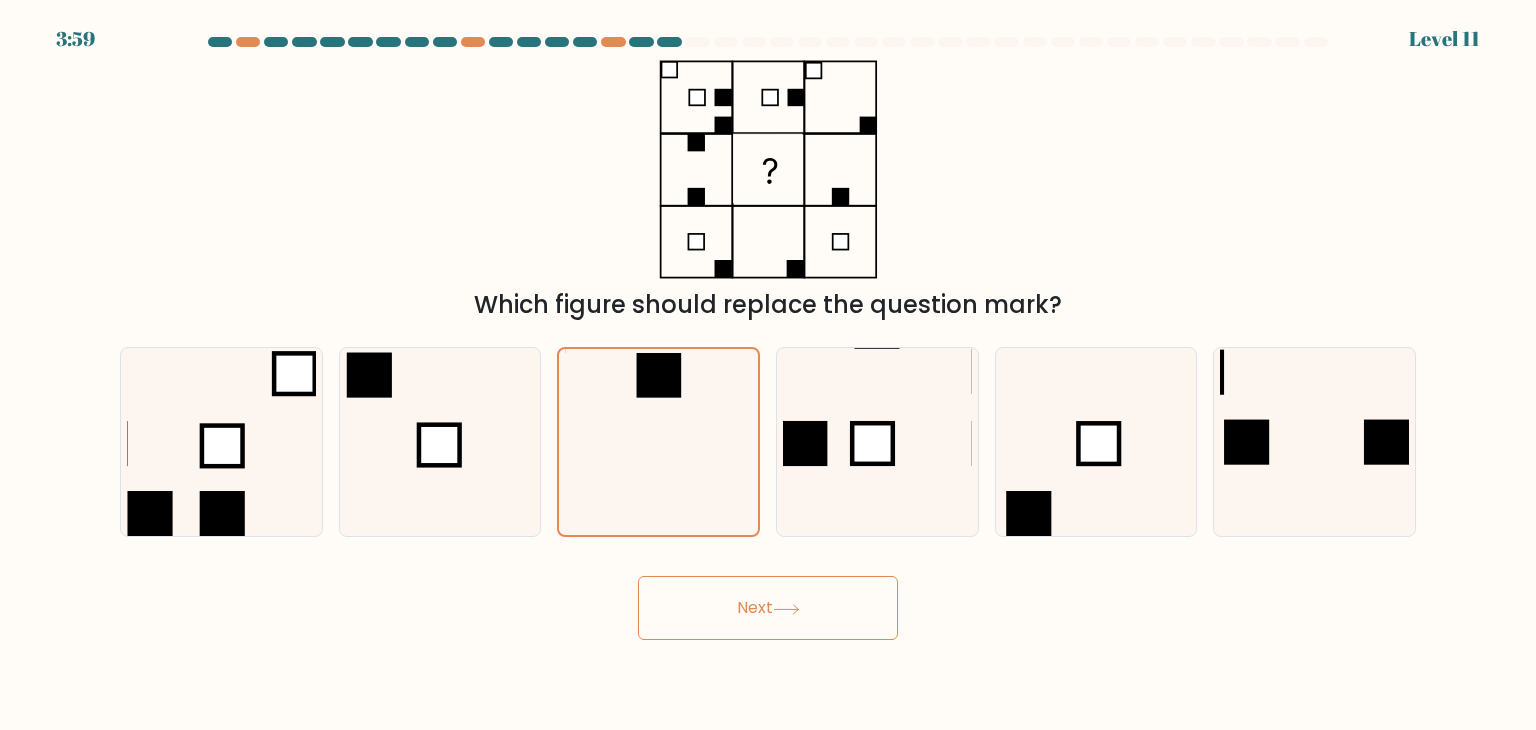 click on "Next" at bounding box center (768, 608) 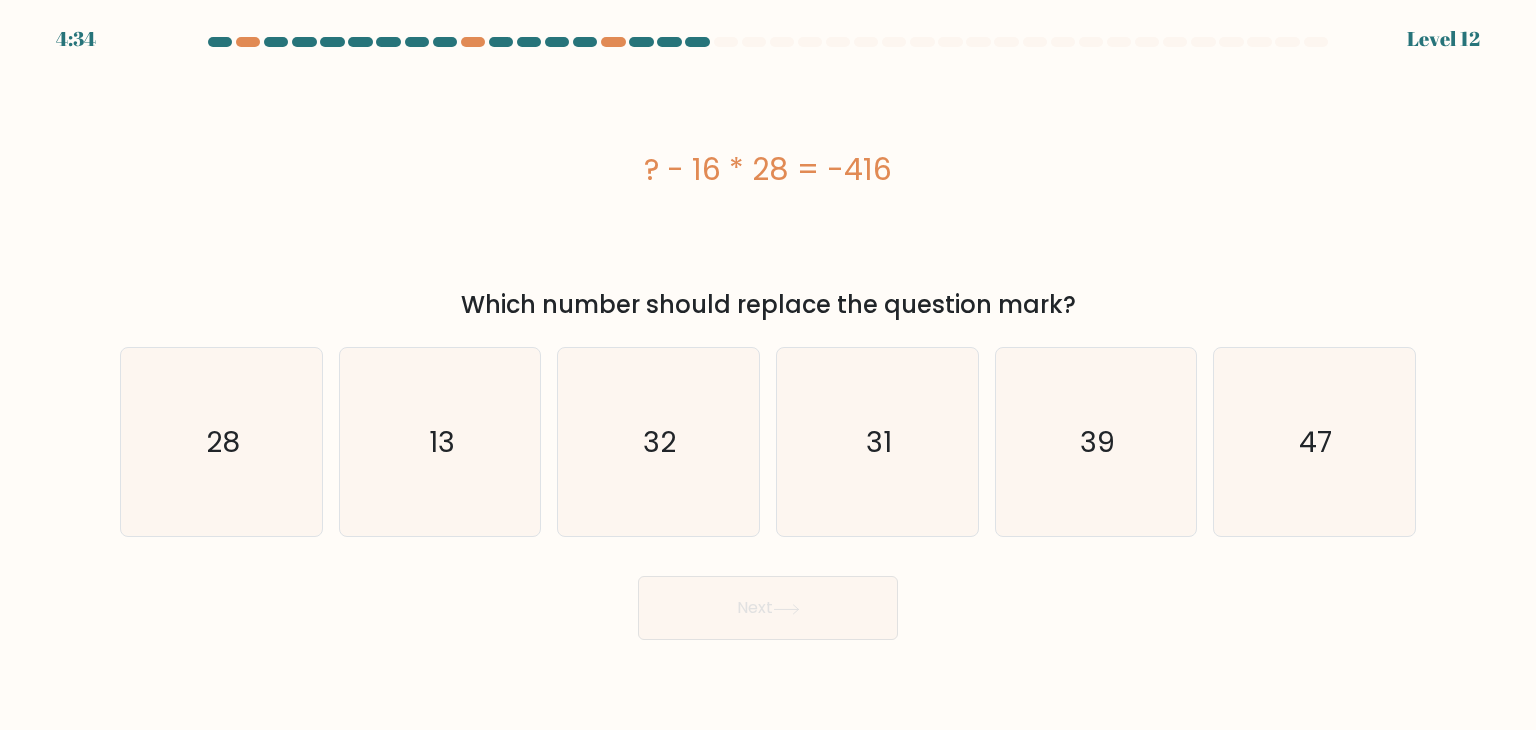 click on "? - 16 * 28 = -416" at bounding box center (768, 169) 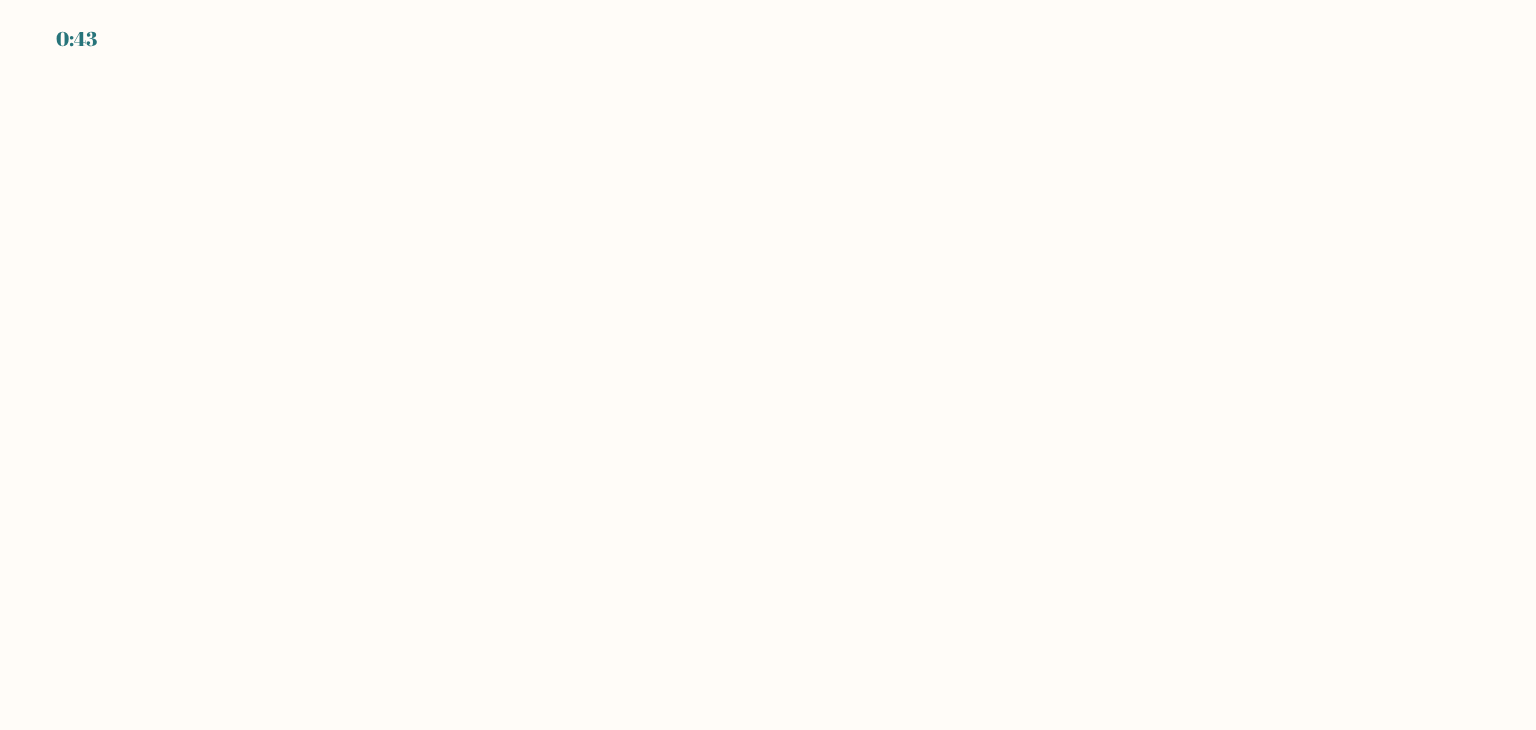 scroll, scrollTop: 0, scrollLeft: 0, axis: both 